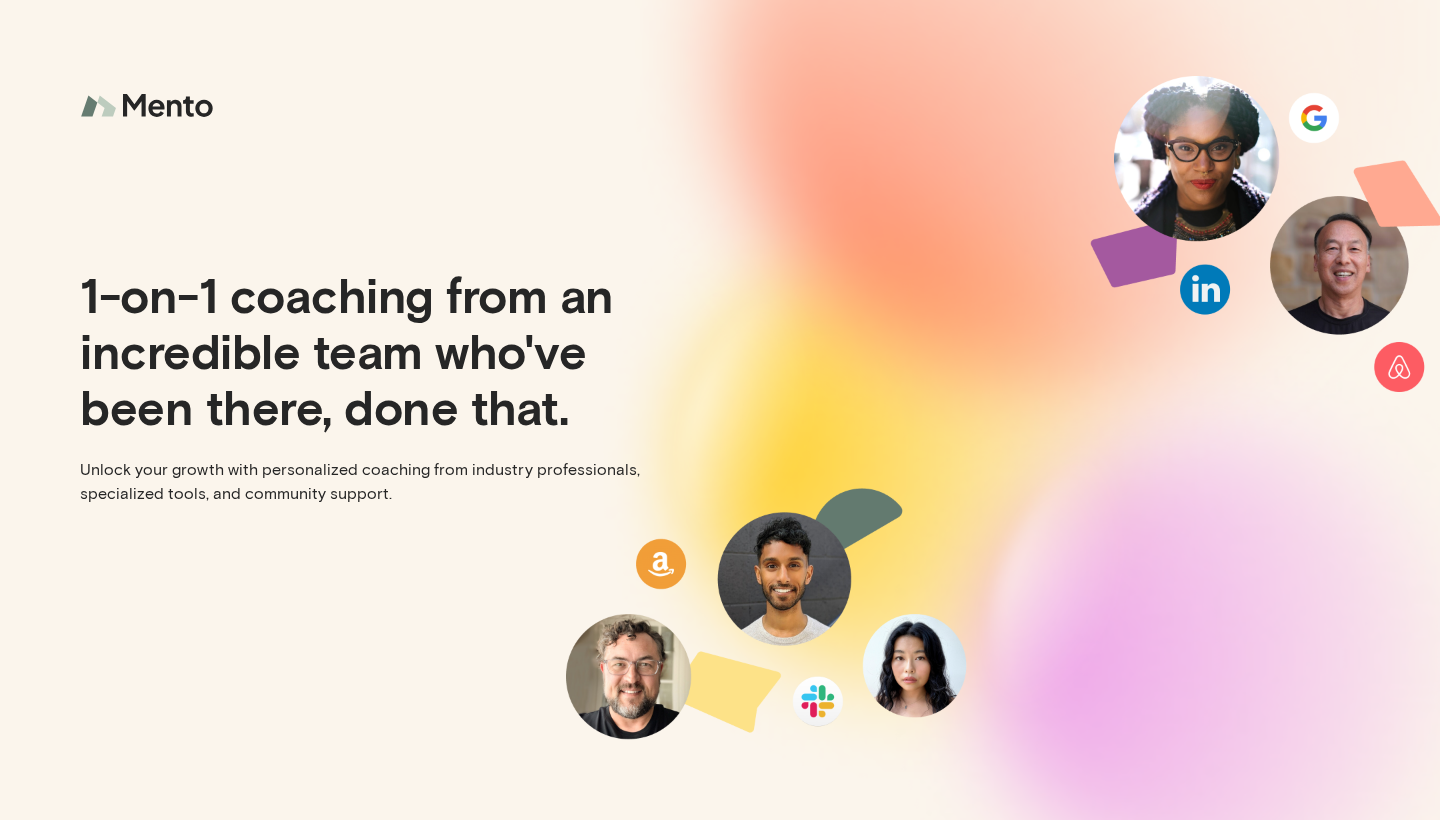 scroll, scrollTop: 0, scrollLeft: 0, axis: both 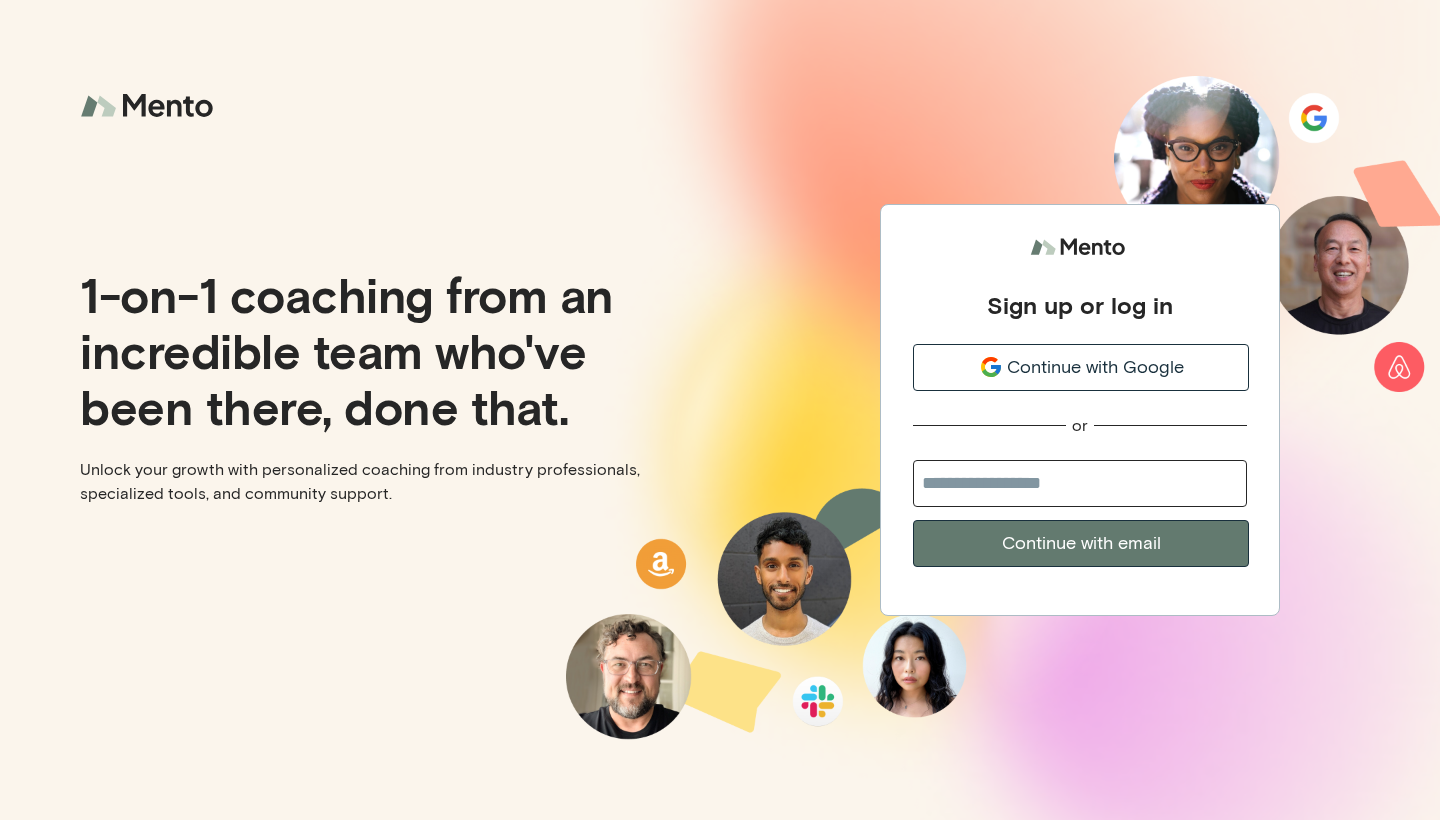 type on "**********" 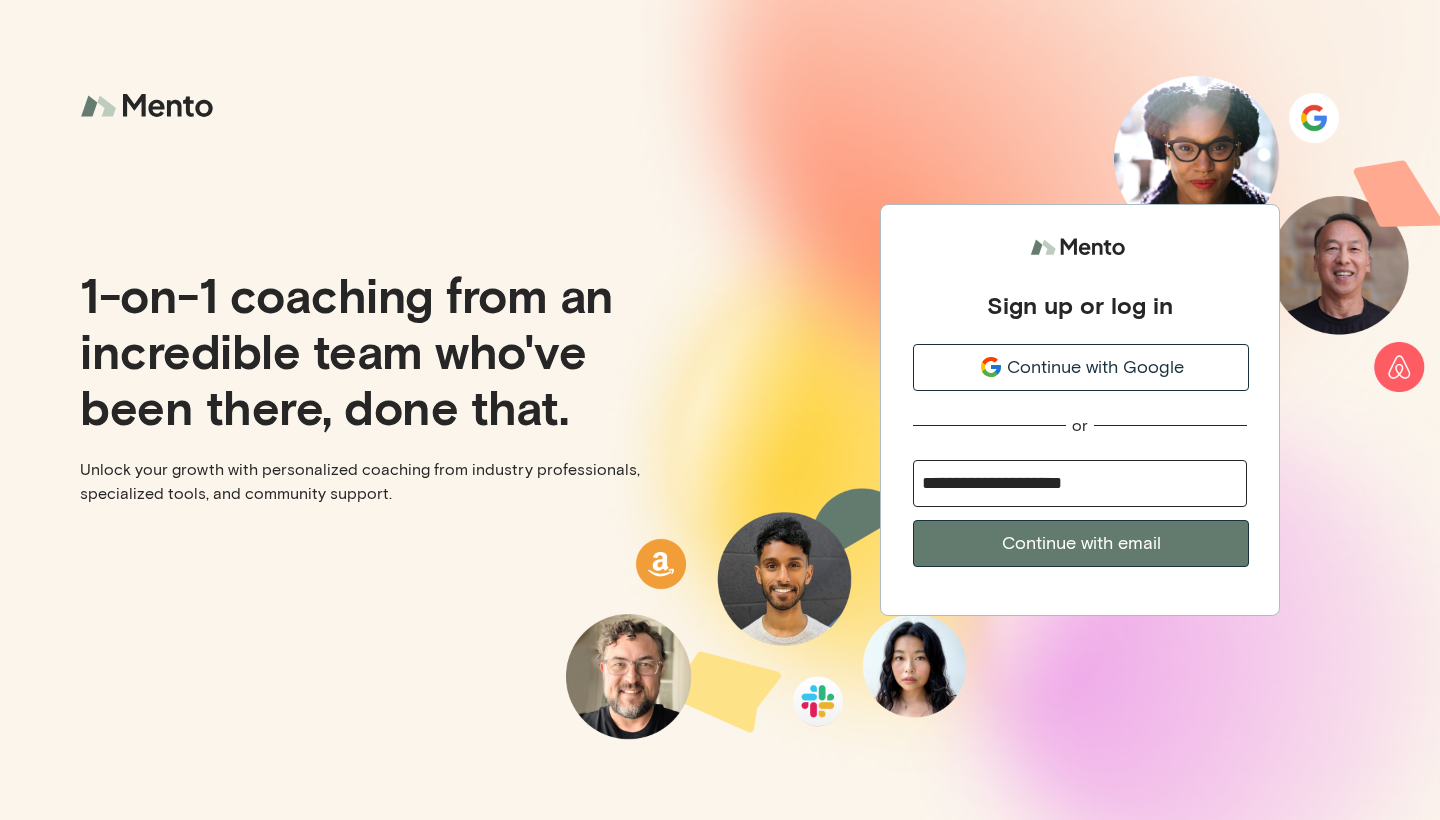 click on "Continue with email" at bounding box center (1081, 543) 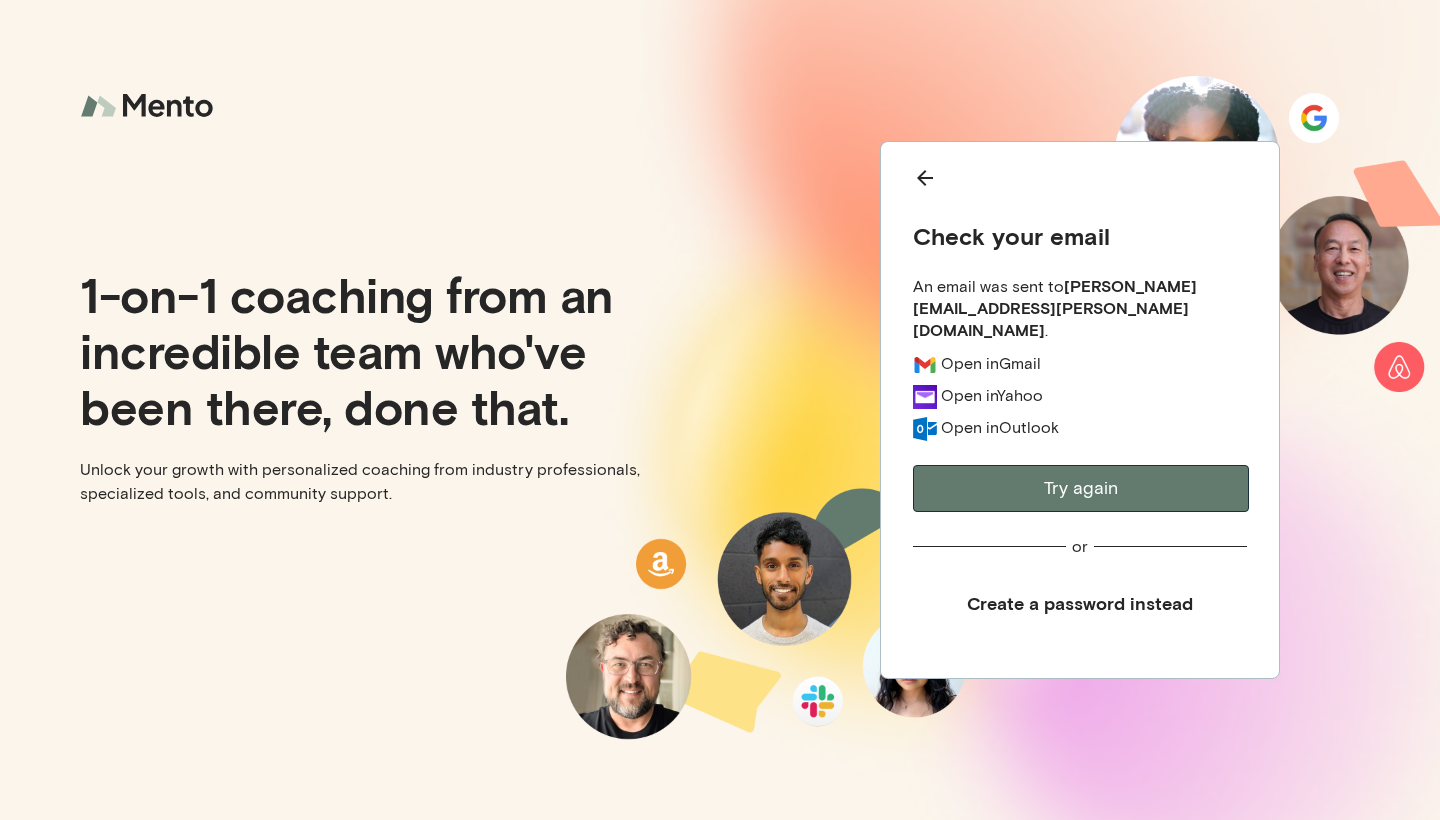 click 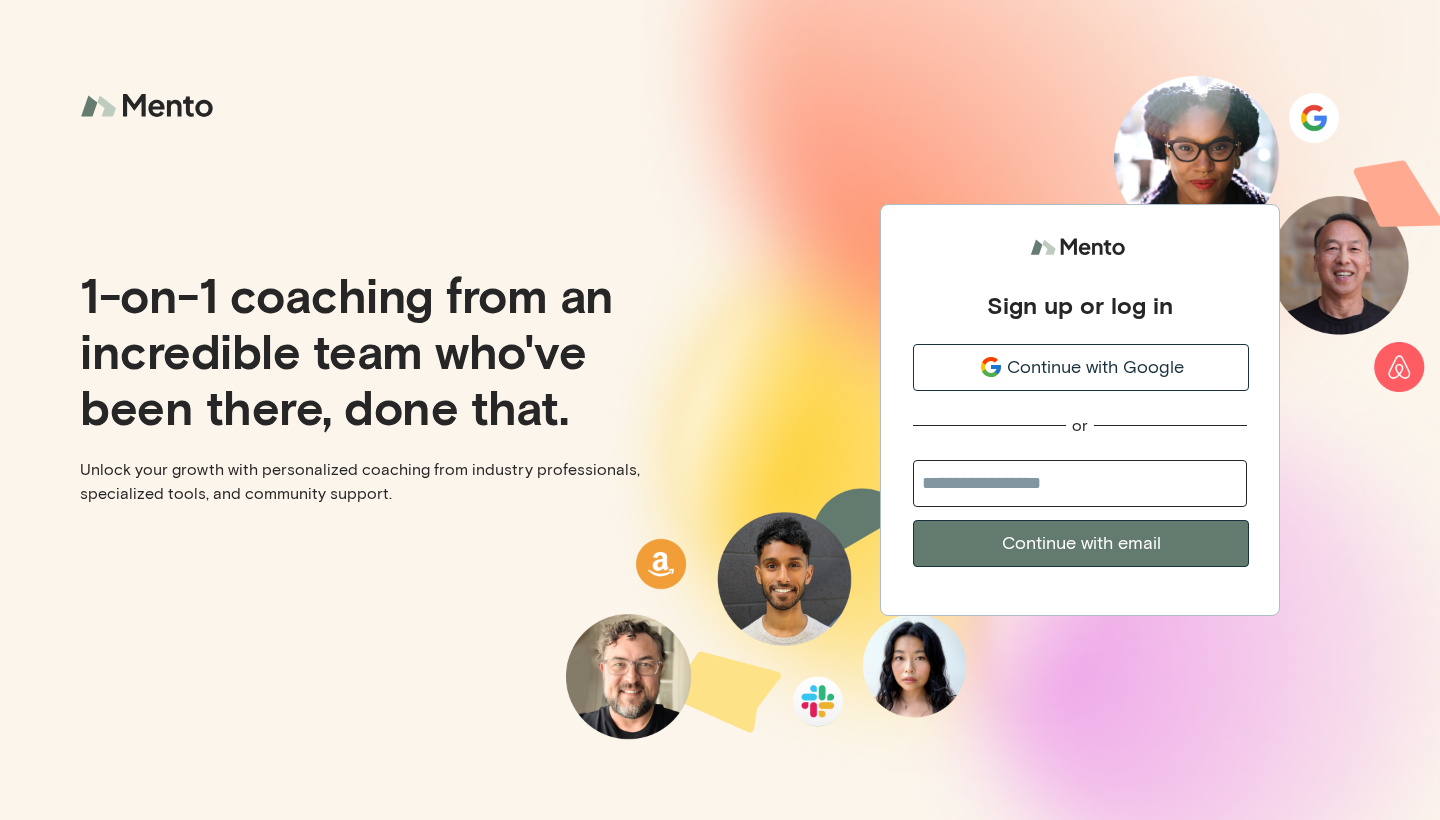 click on "Continue with Google" at bounding box center (1095, 367) 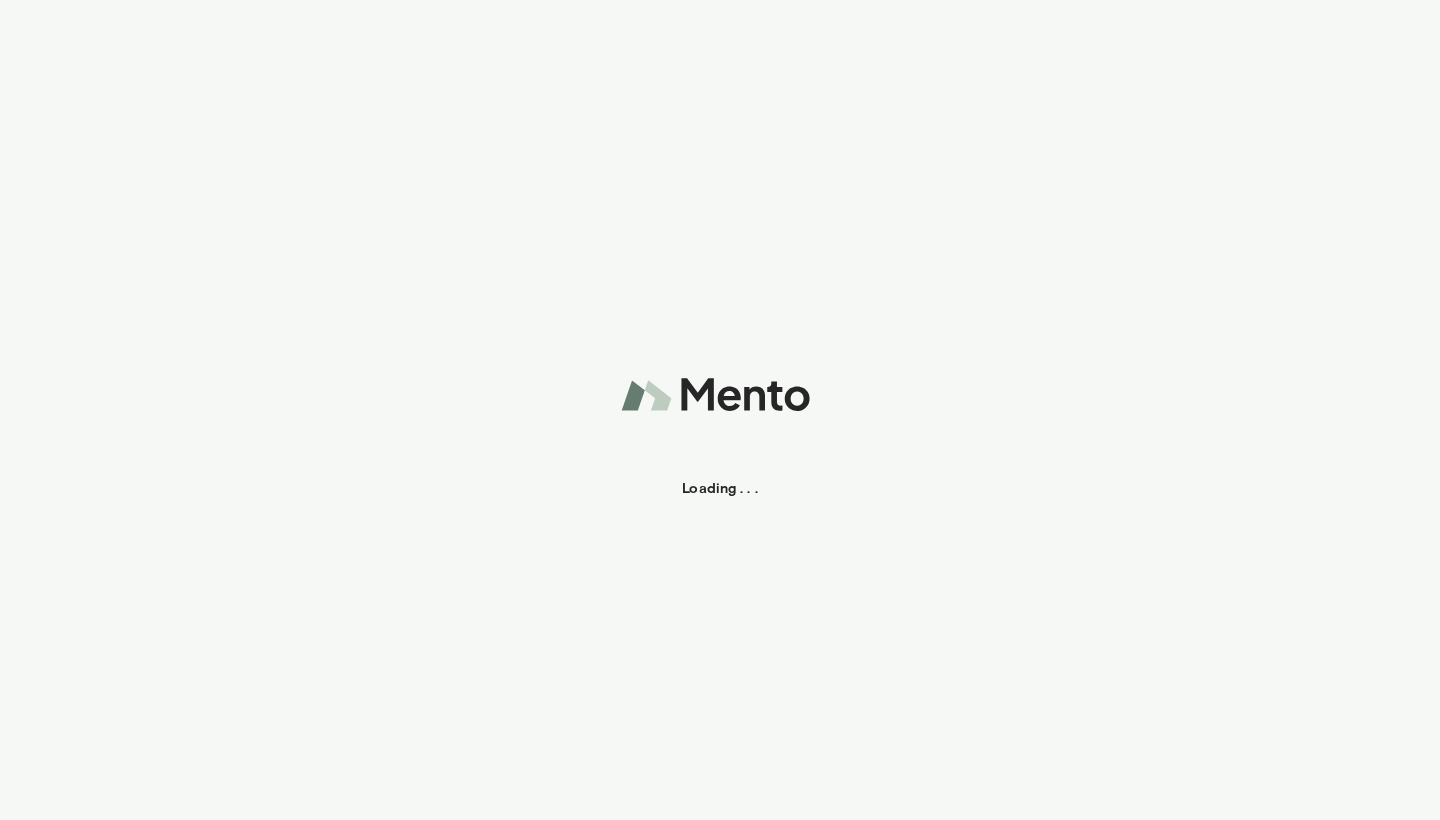 scroll, scrollTop: 0, scrollLeft: 0, axis: both 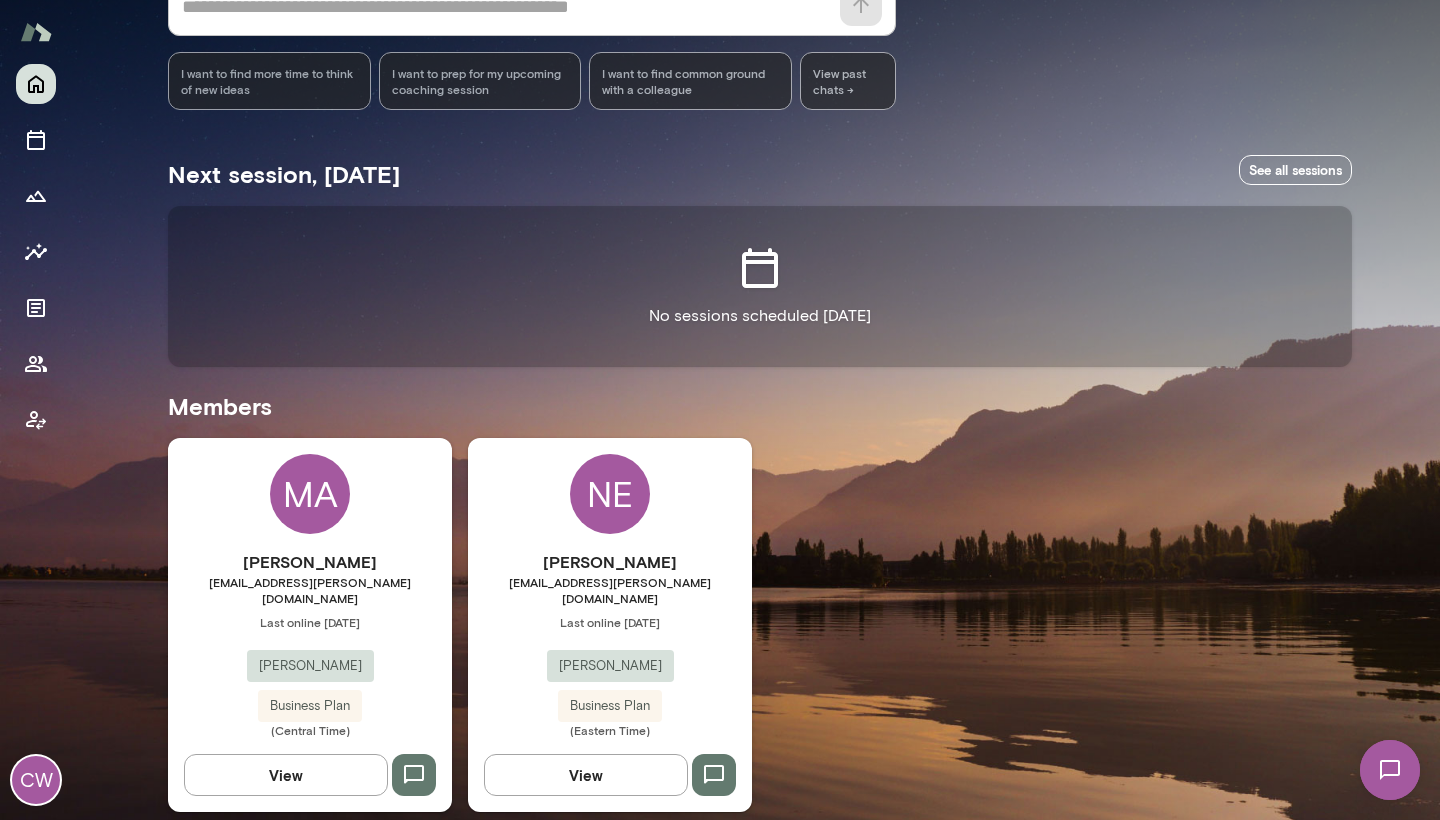 click on "monicaaggarwal@mento.co" at bounding box center (310, 590) 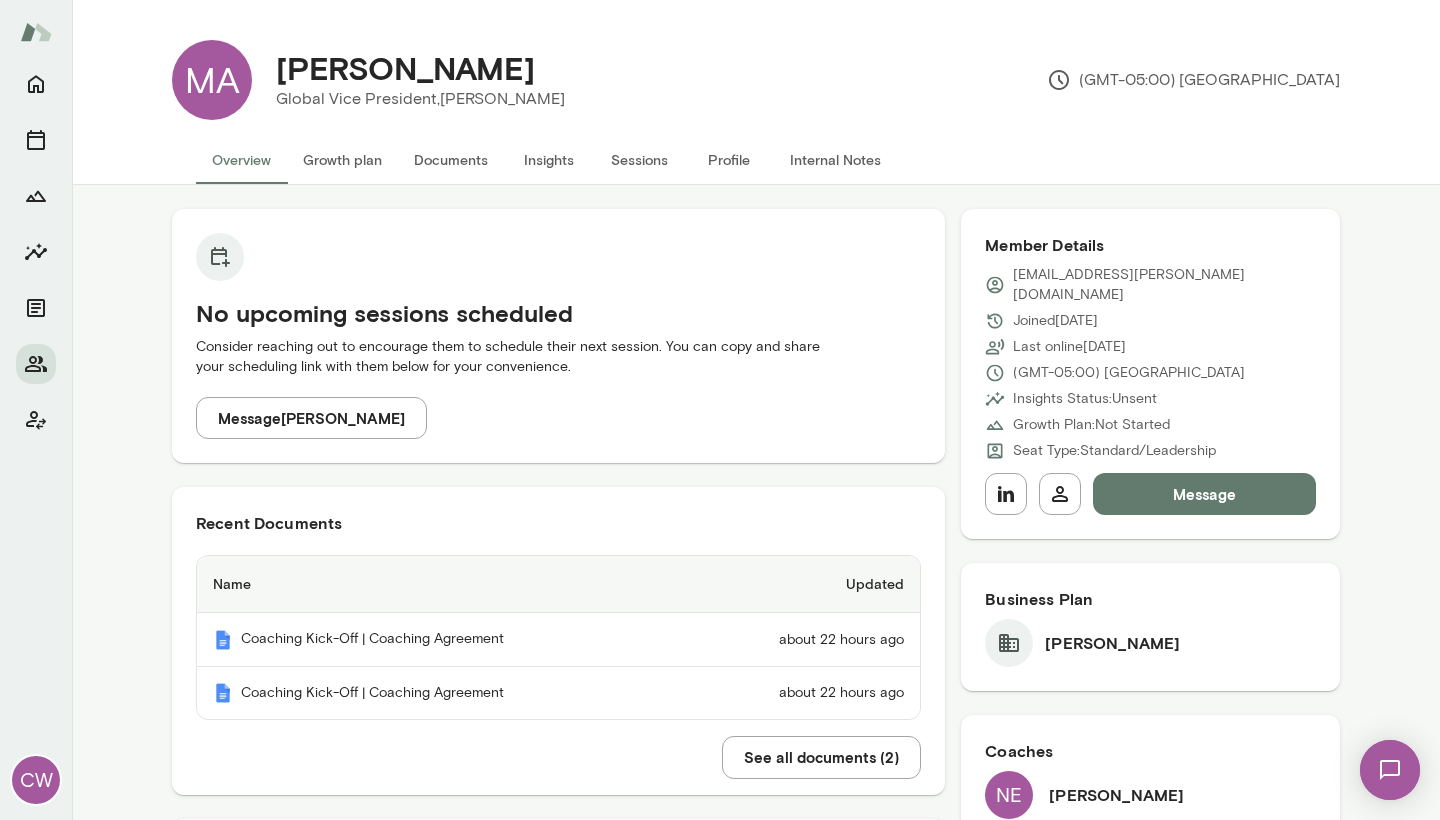 scroll, scrollTop: 0, scrollLeft: 0, axis: both 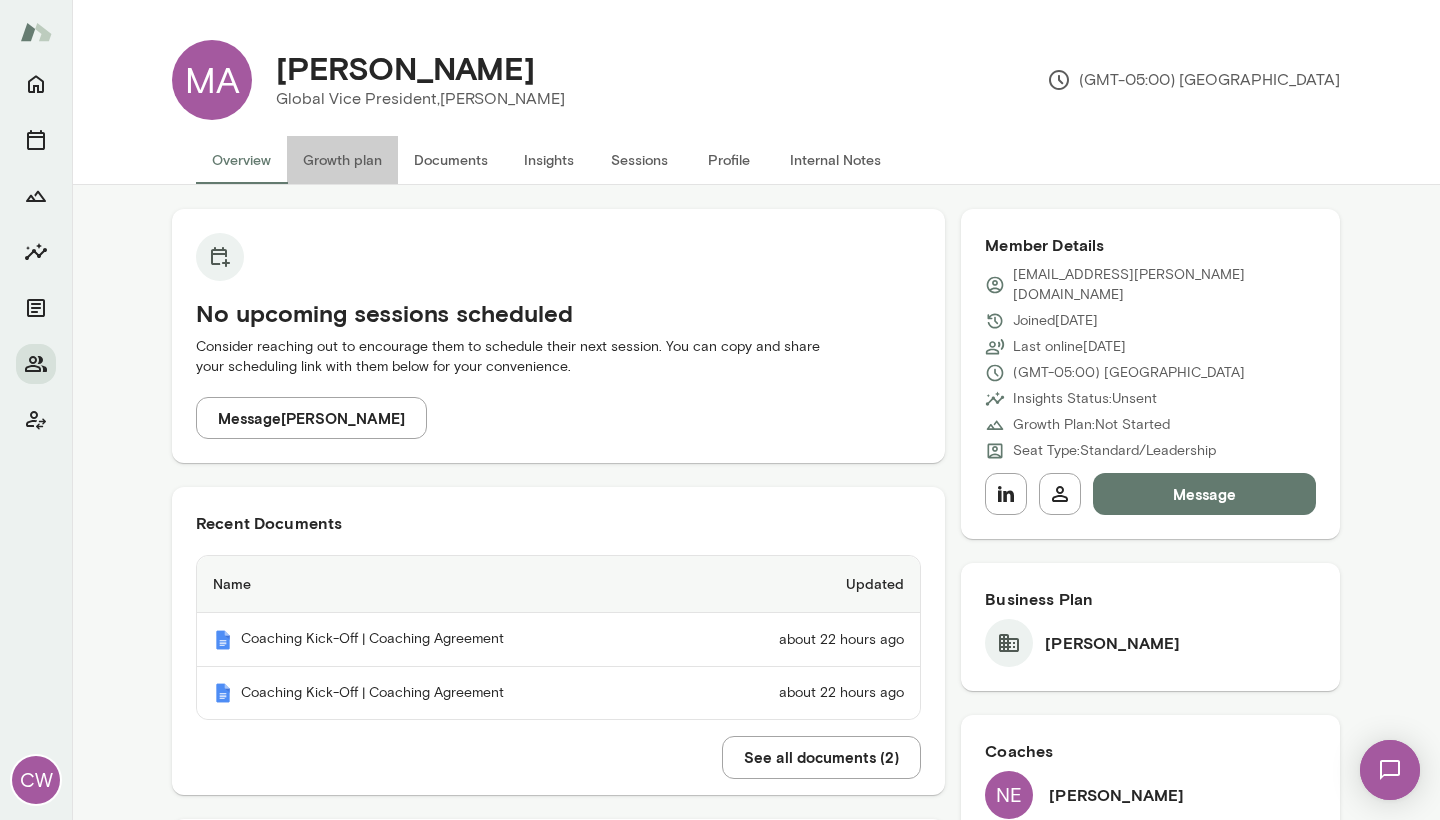 click on "Growth plan" at bounding box center [342, 160] 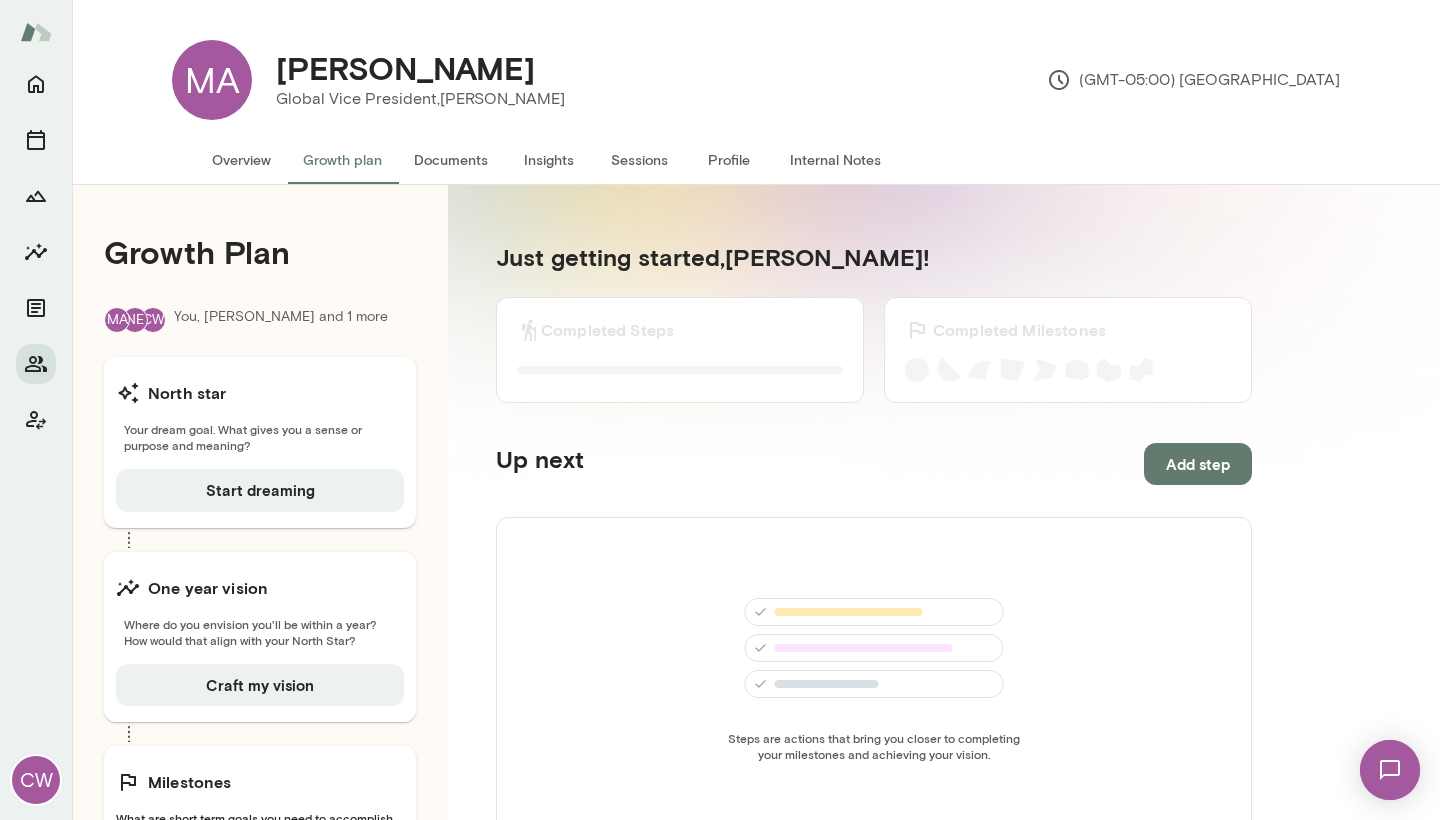 click on "Documents" at bounding box center [451, 160] 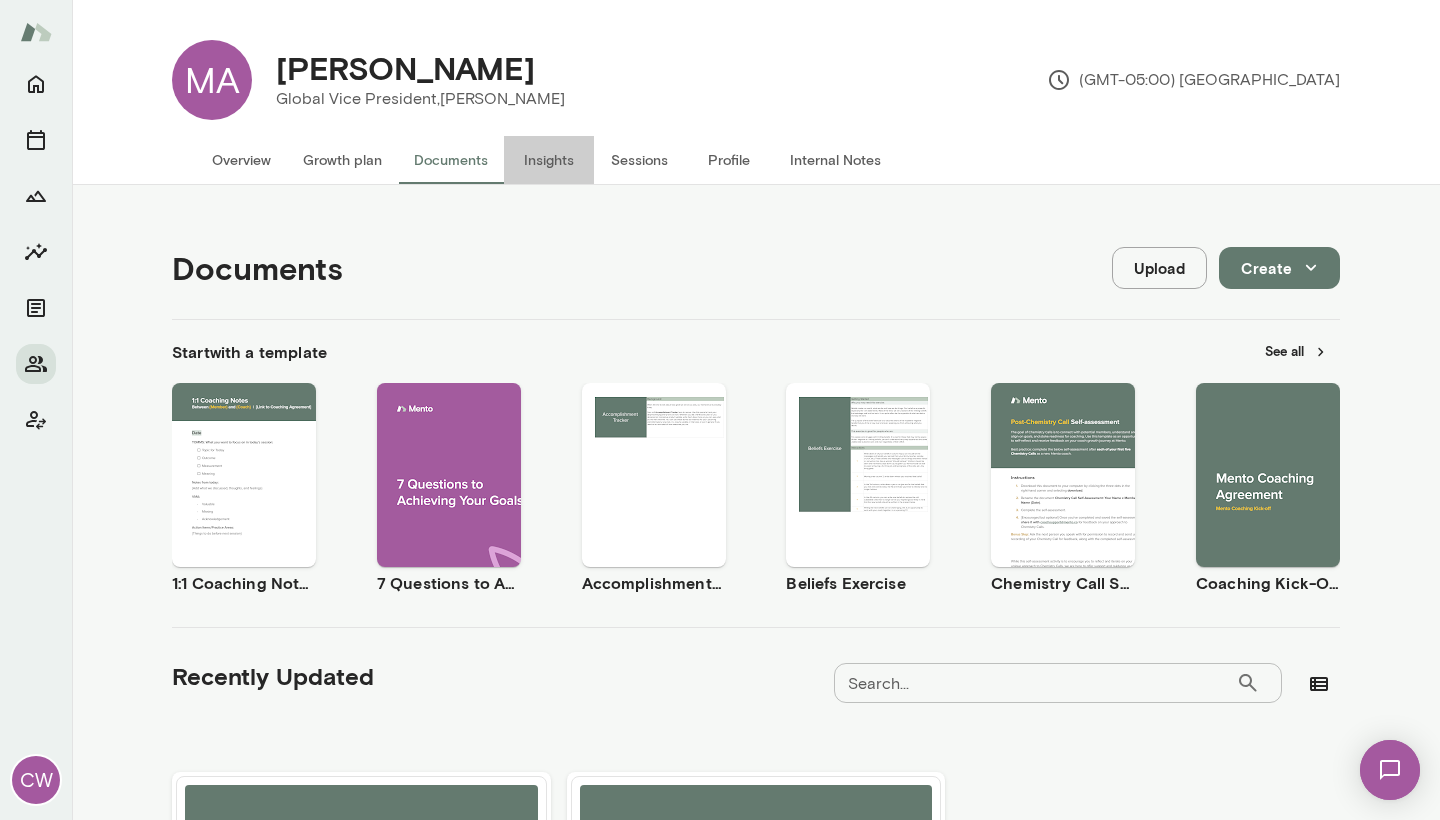 click on "Insights" at bounding box center (549, 160) 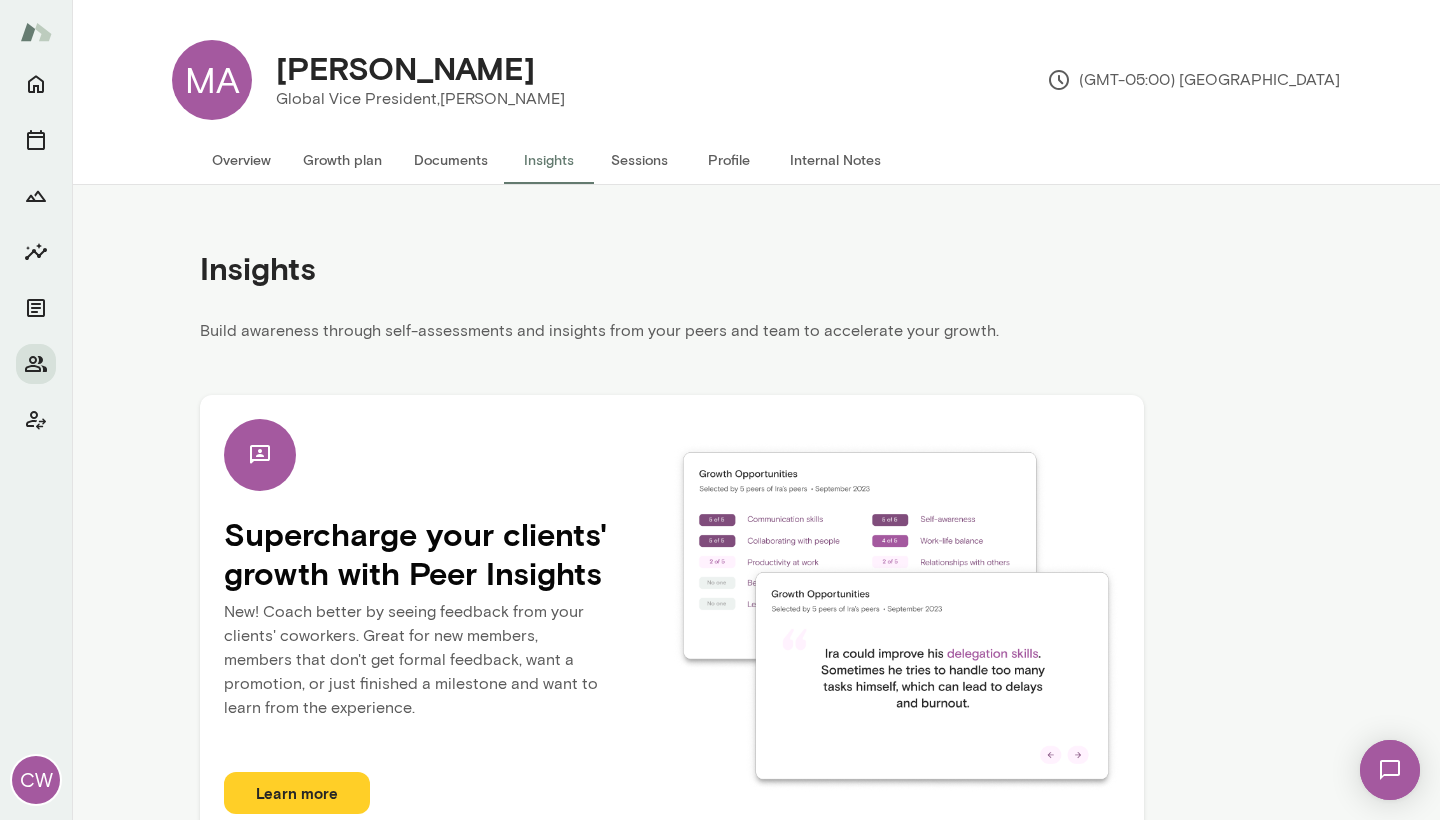 click on "Monica Aggarwal" at bounding box center [405, 68] 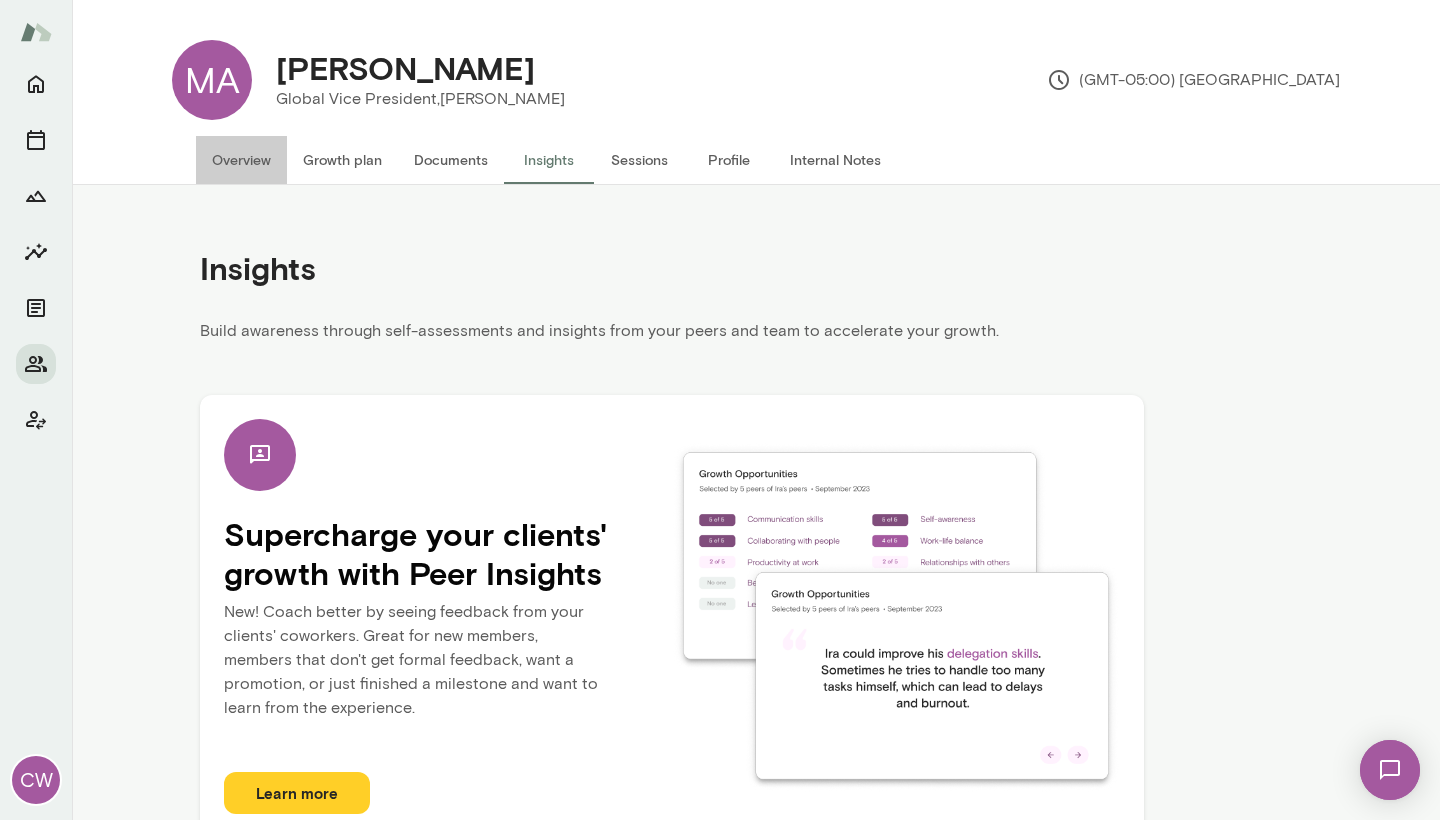 click on "Overview" at bounding box center (241, 160) 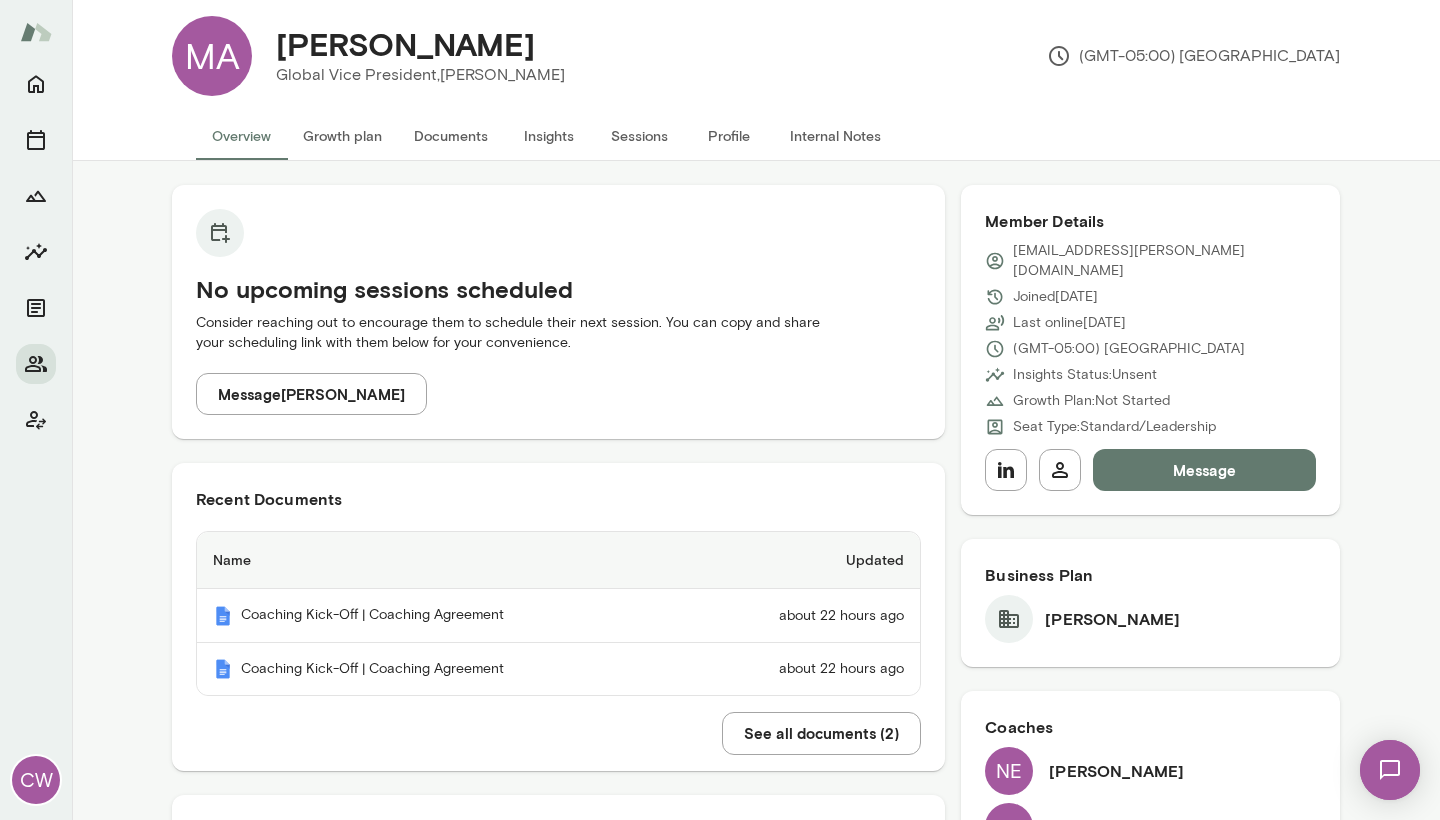 scroll, scrollTop: 26, scrollLeft: 0, axis: vertical 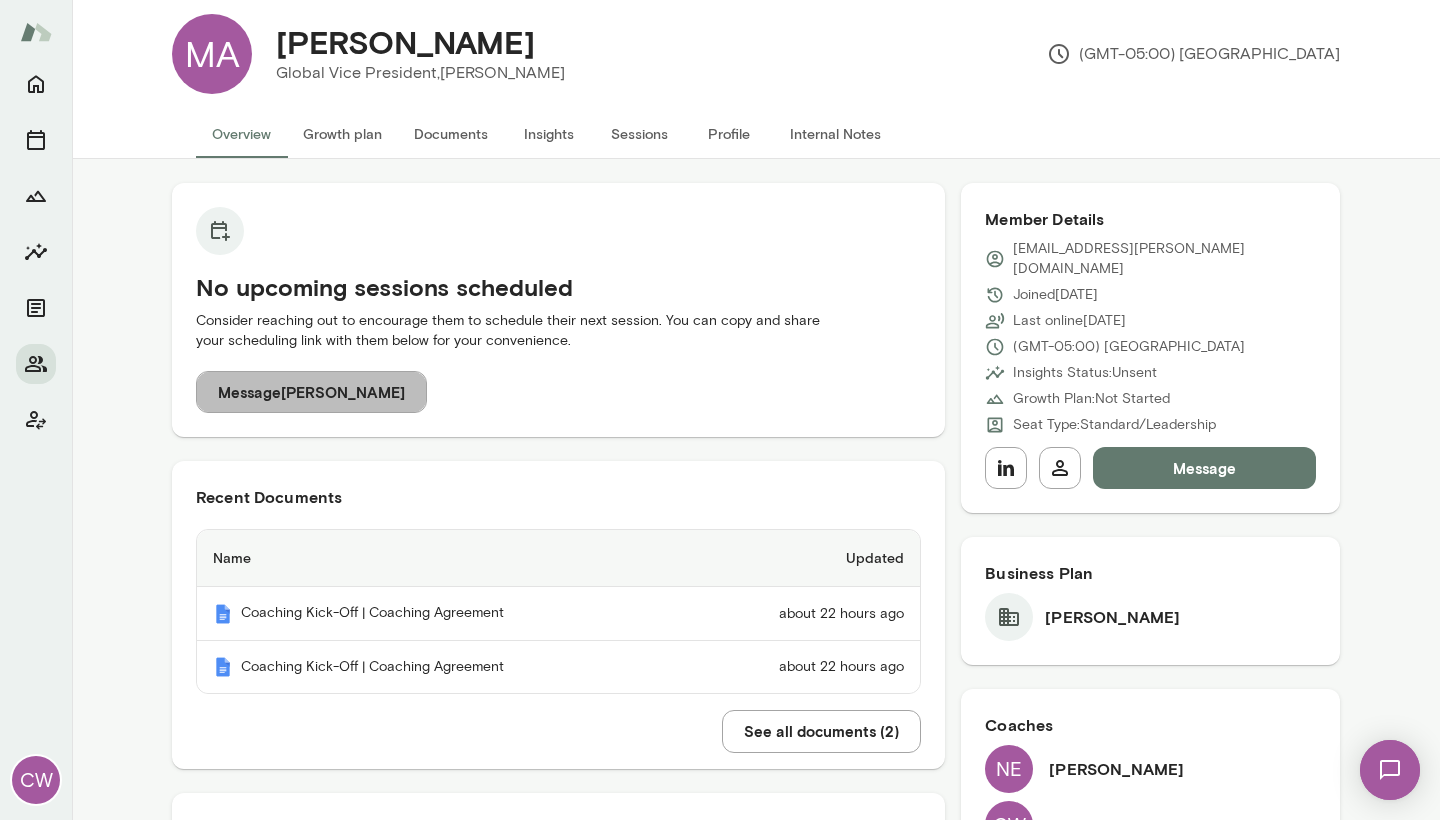 click on "Message  Monica Aggarwal" at bounding box center (311, 392) 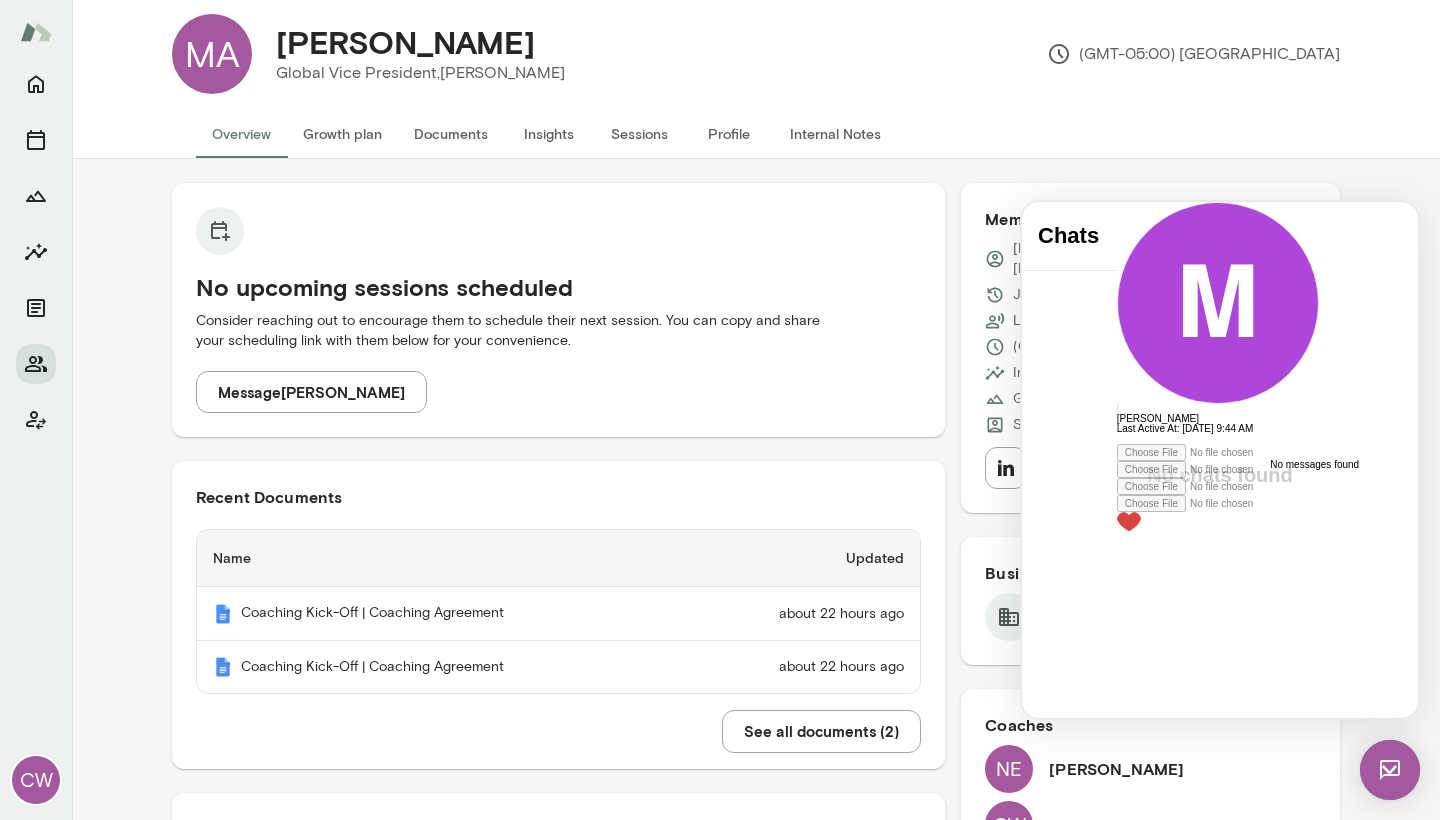 scroll, scrollTop: 0, scrollLeft: 0, axis: both 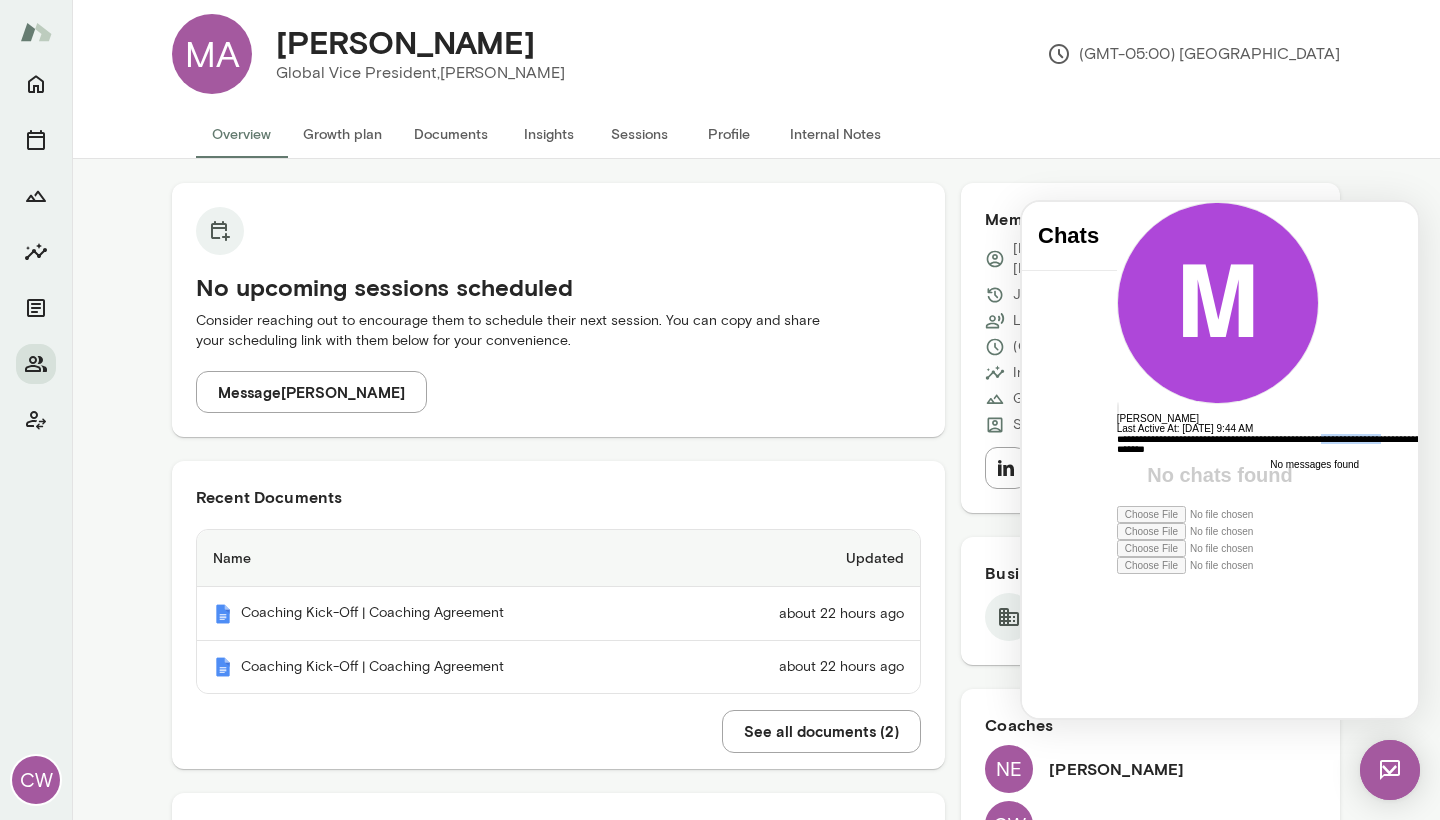 drag, startPoint x: 1159, startPoint y: 635, endPoint x: 1036, endPoint y: 636, distance: 123.00407 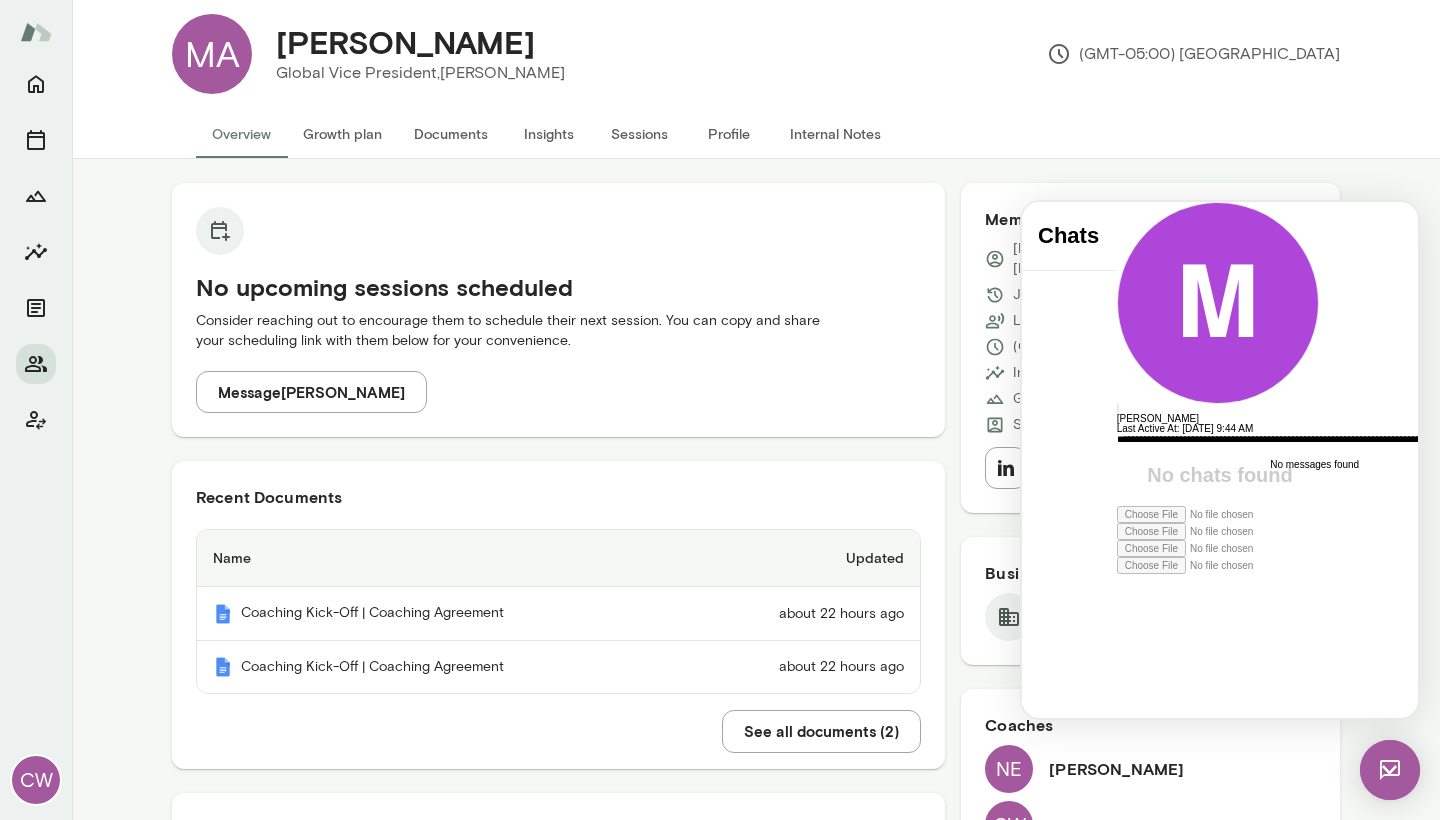 click on "**********" at bounding box center [1298, 470] 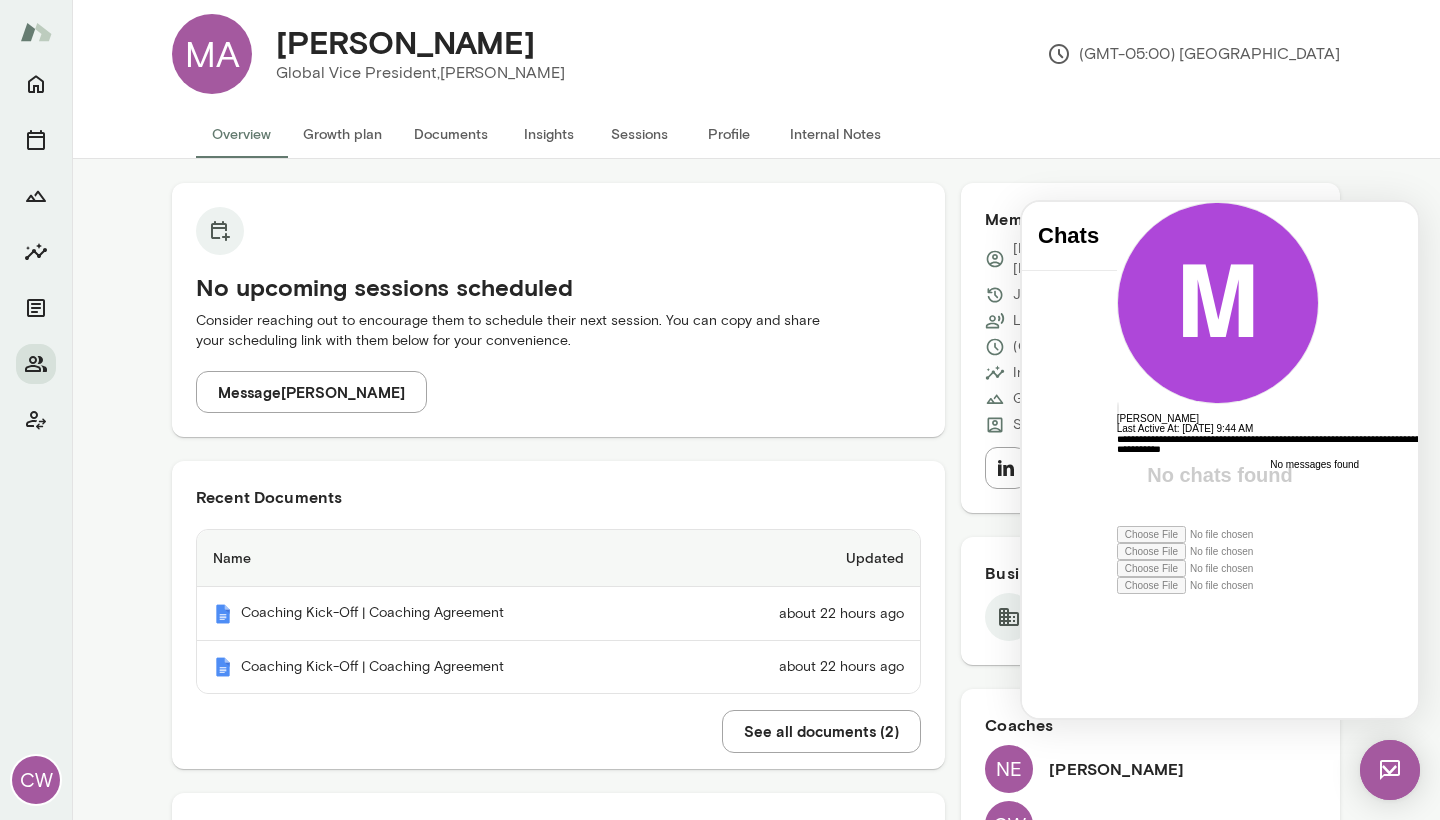 click at bounding box center [1117, 526] 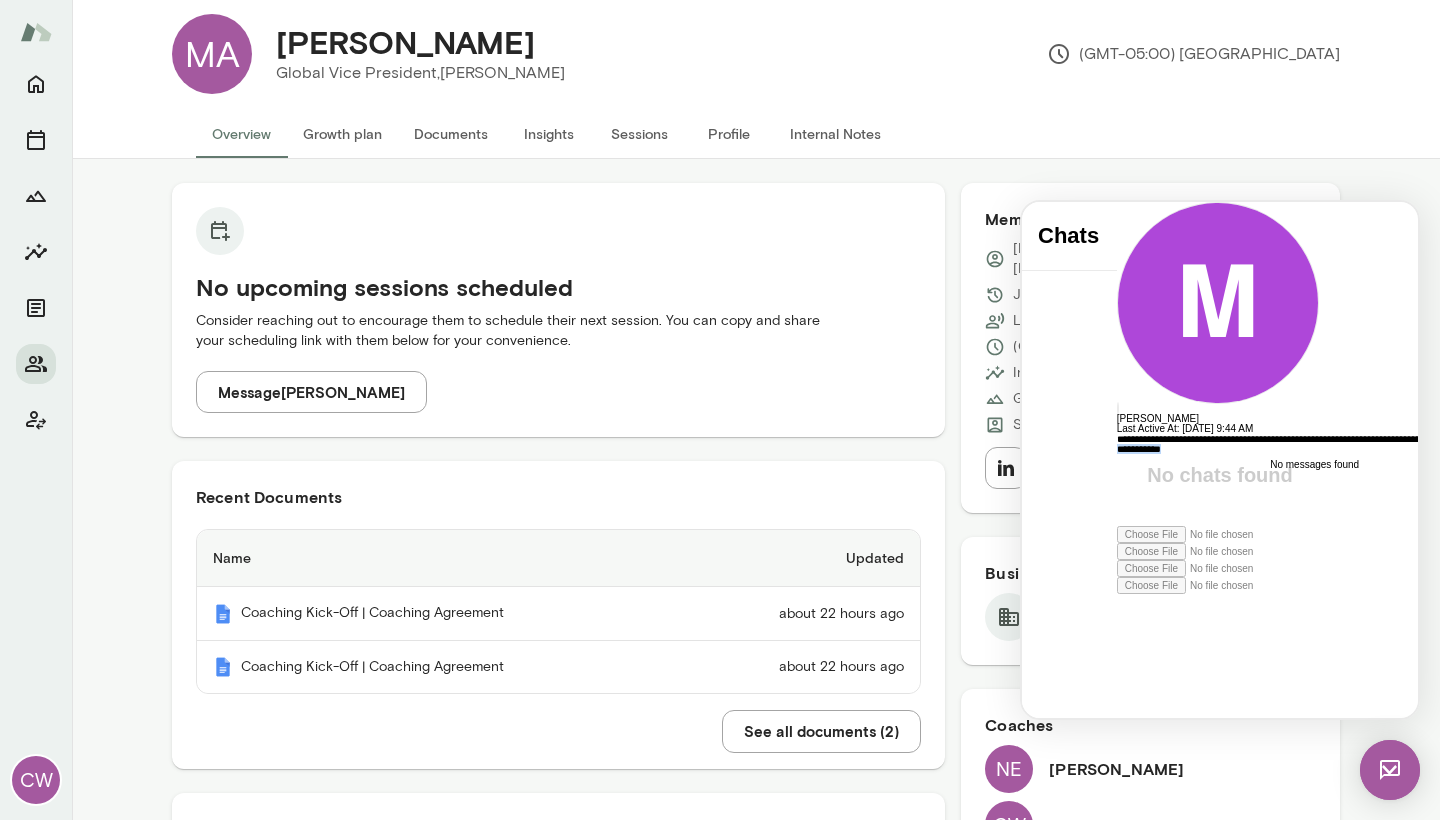 drag, startPoint x: 1299, startPoint y: 617, endPoint x: 1303, endPoint y: 638, distance: 21.377558 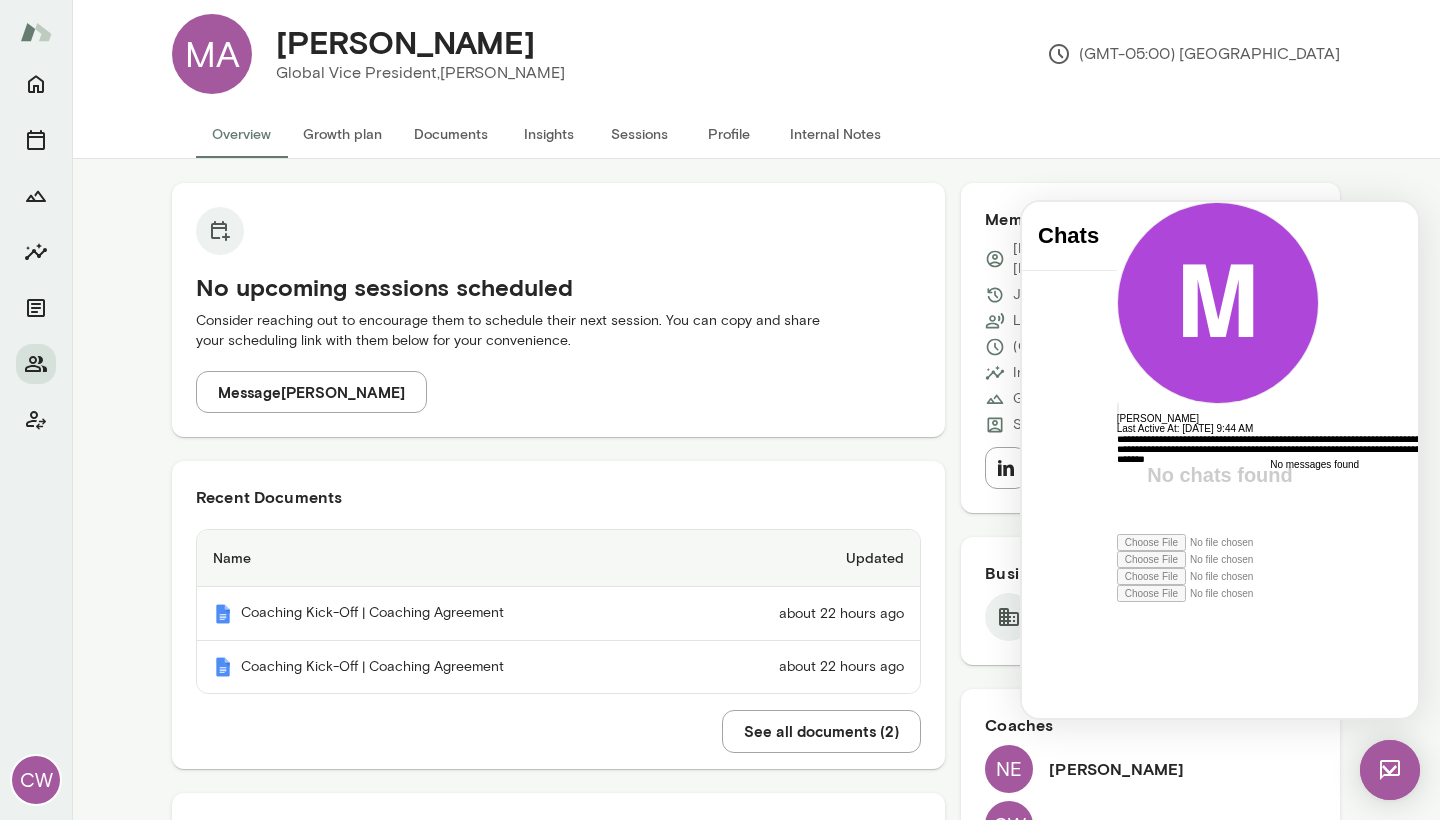 scroll, scrollTop: 14, scrollLeft: 0, axis: vertical 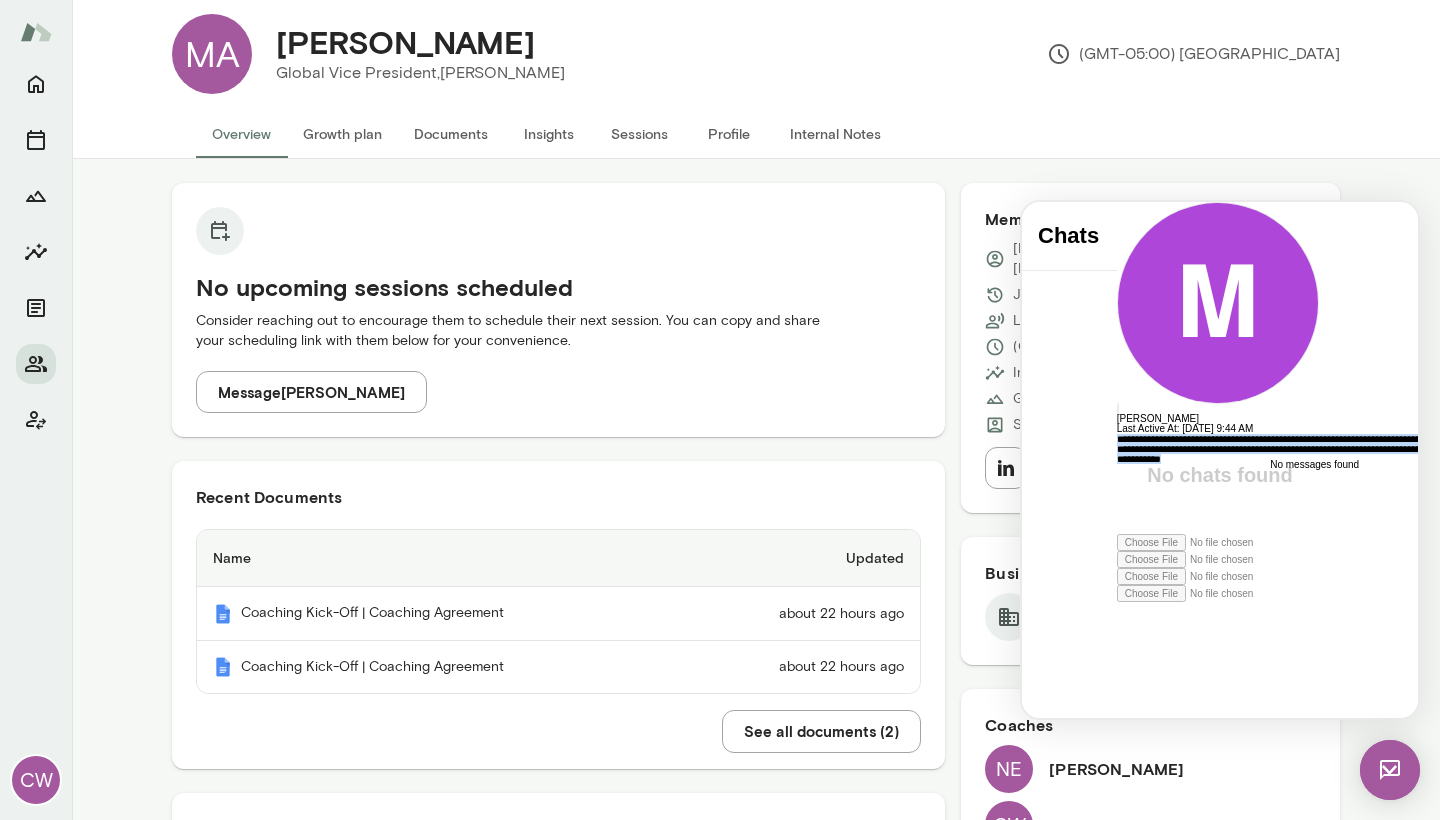 drag, startPoint x: 1115, startPoint y: 650, endPoint x: 1026, endPoint y: 554, distance: 130.90837 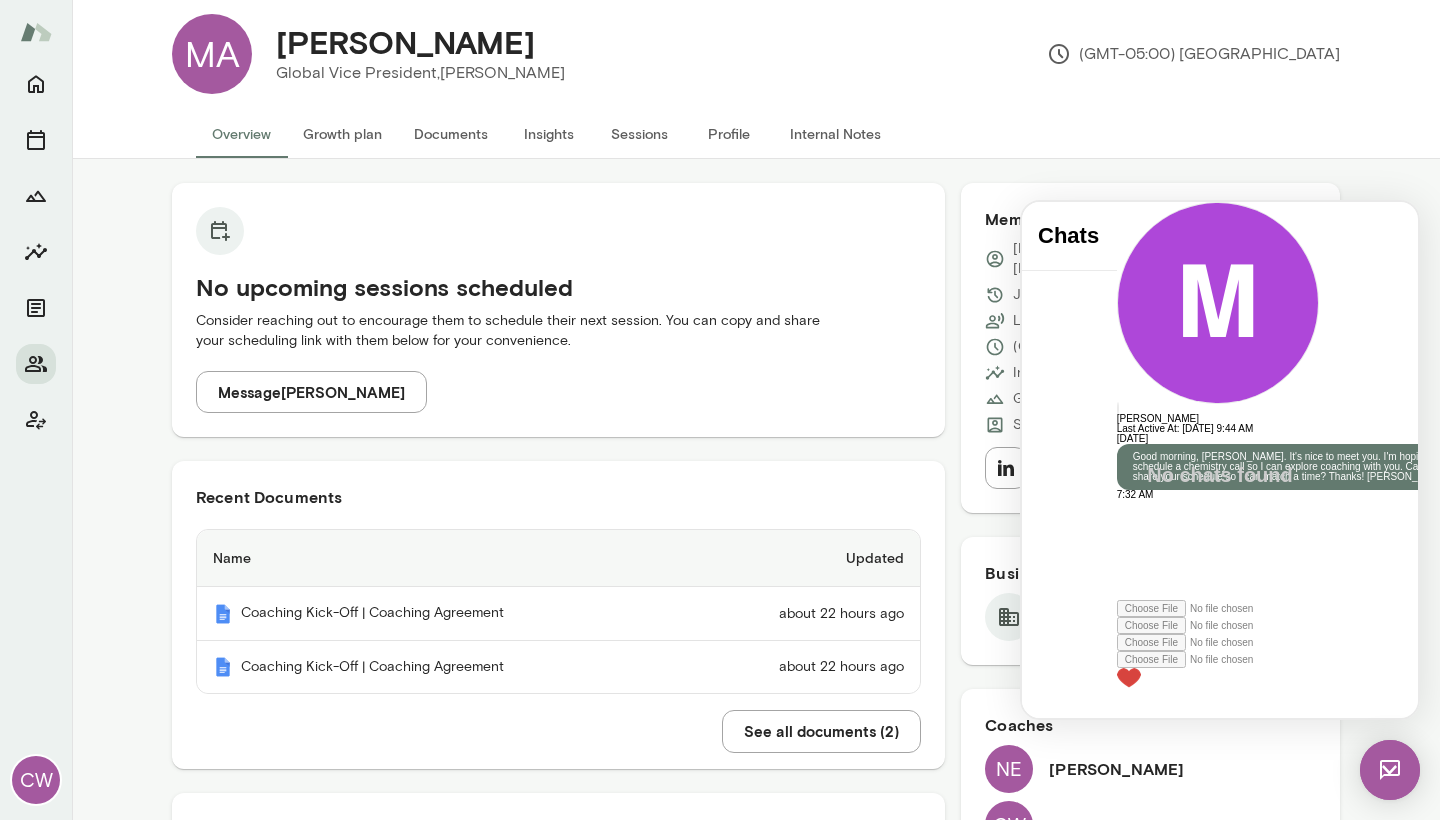scroll, scrollTop: 0, scrollLeft: 0, axis: both 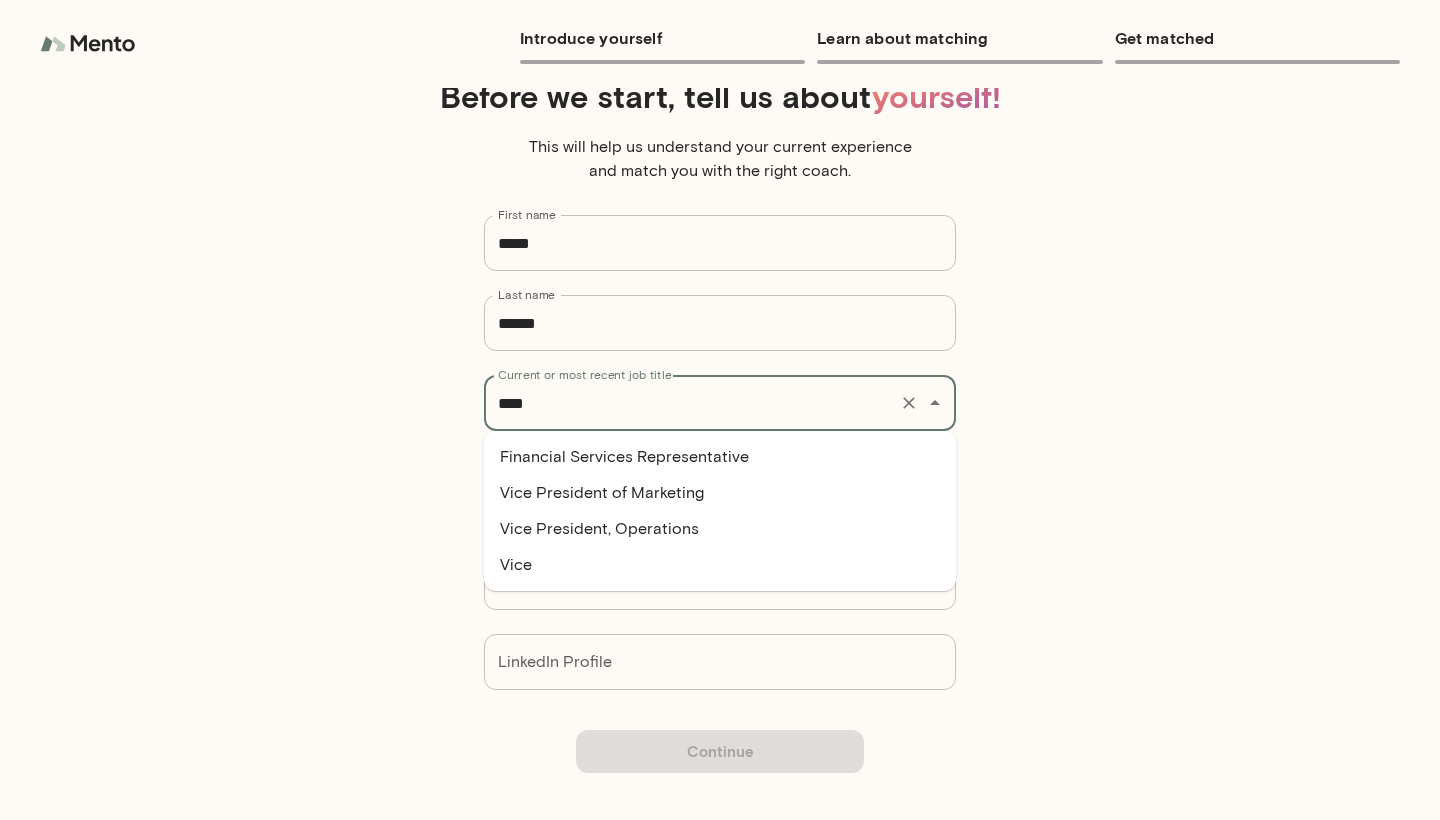 click on "Vice President, Operations" at bounding box center [720, 529] 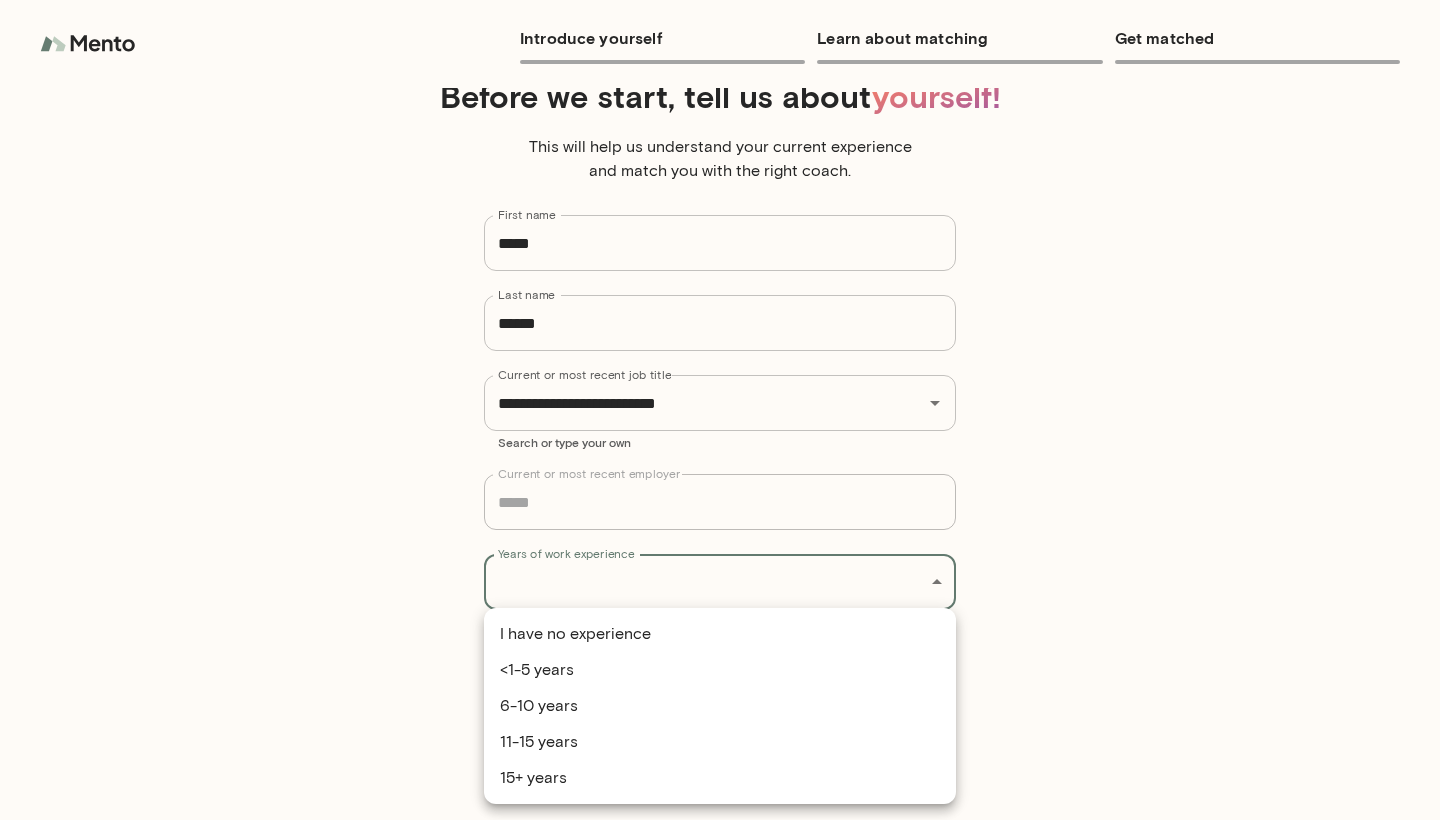 click on "**********" at bounding box center (720, 410) 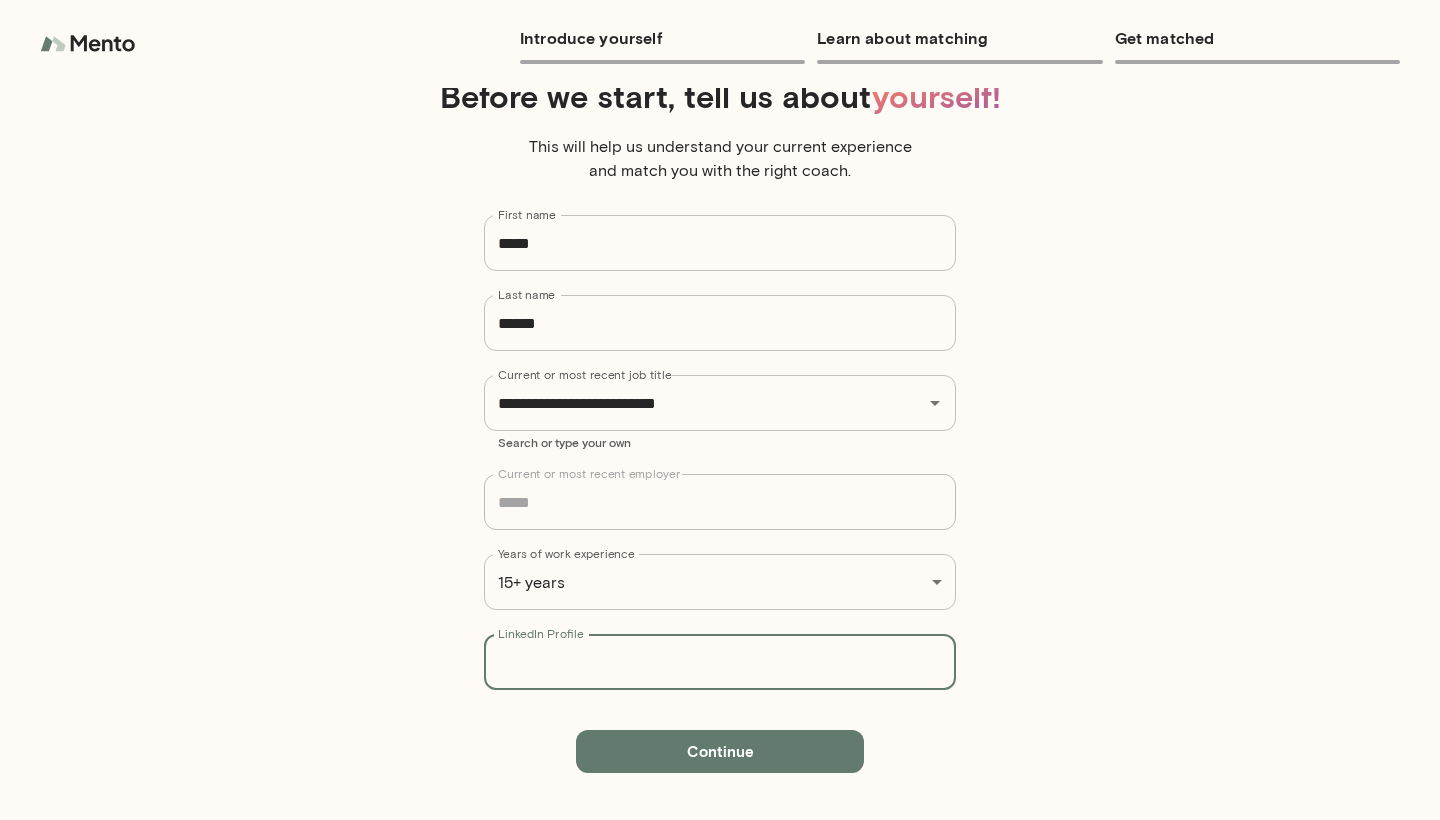 click on "LinkedIn Profile" at bounding box center [720, 662] 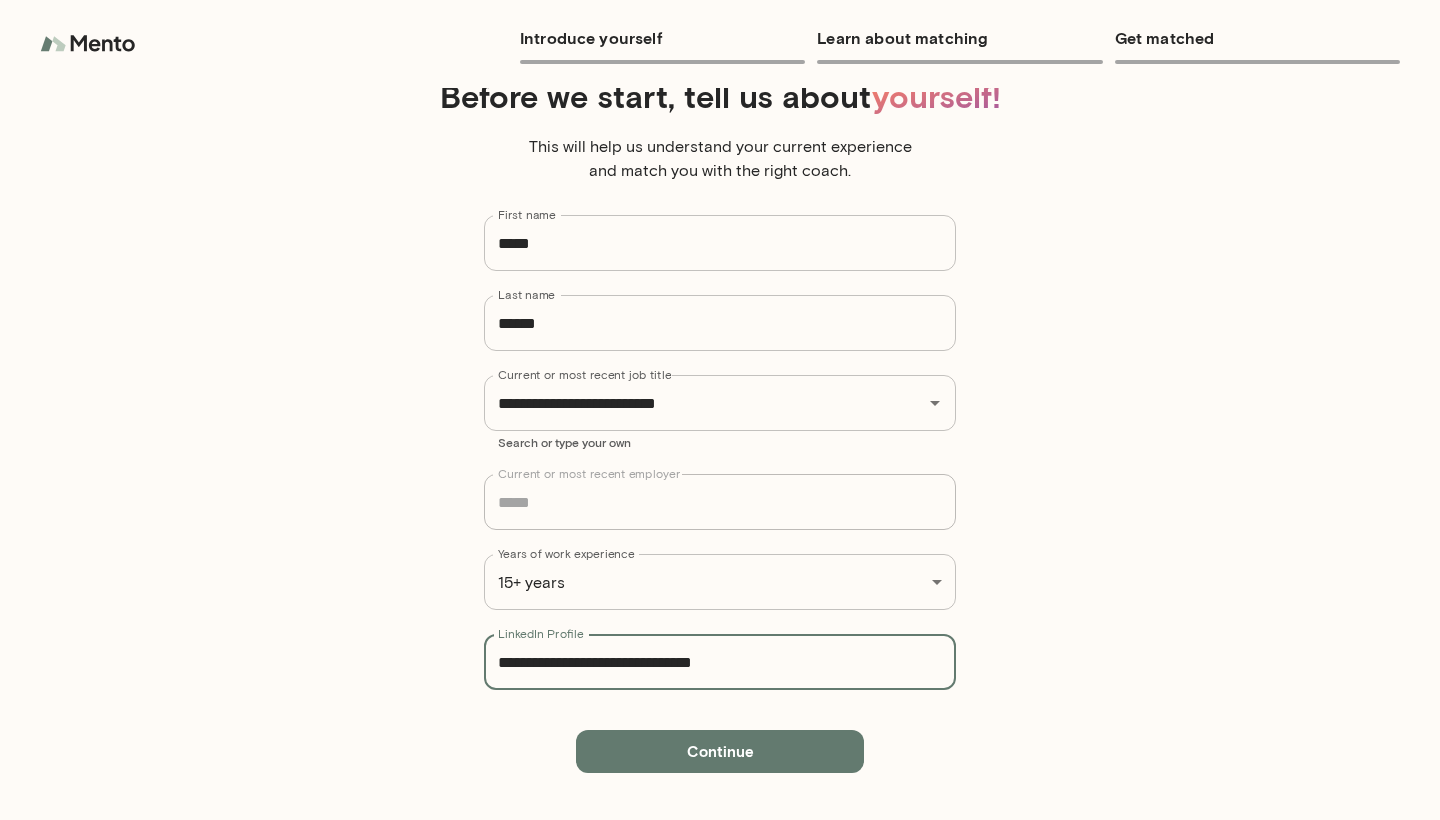 type on "**********" 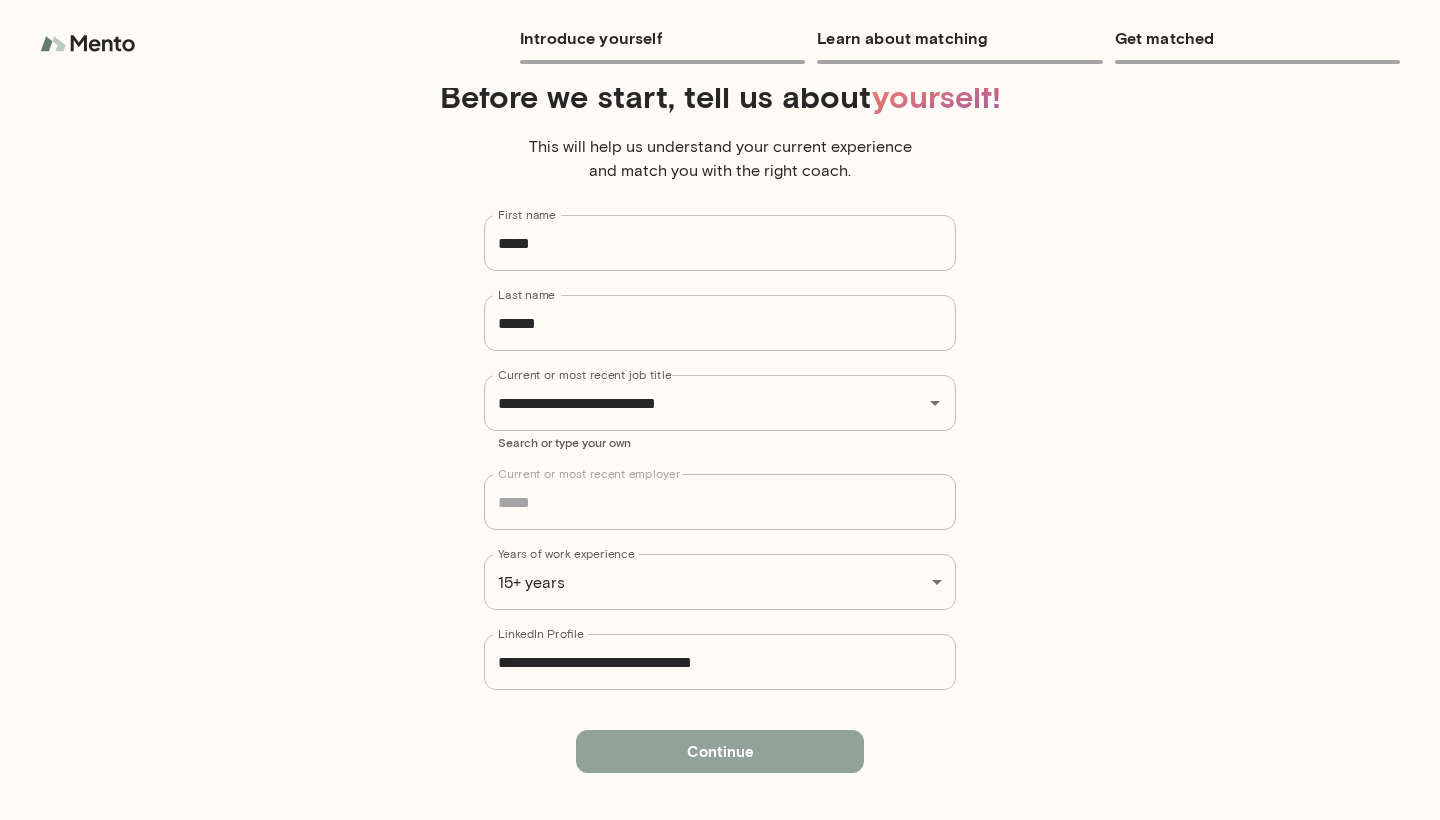 click on "Continue" at bounding box center [720, 751] 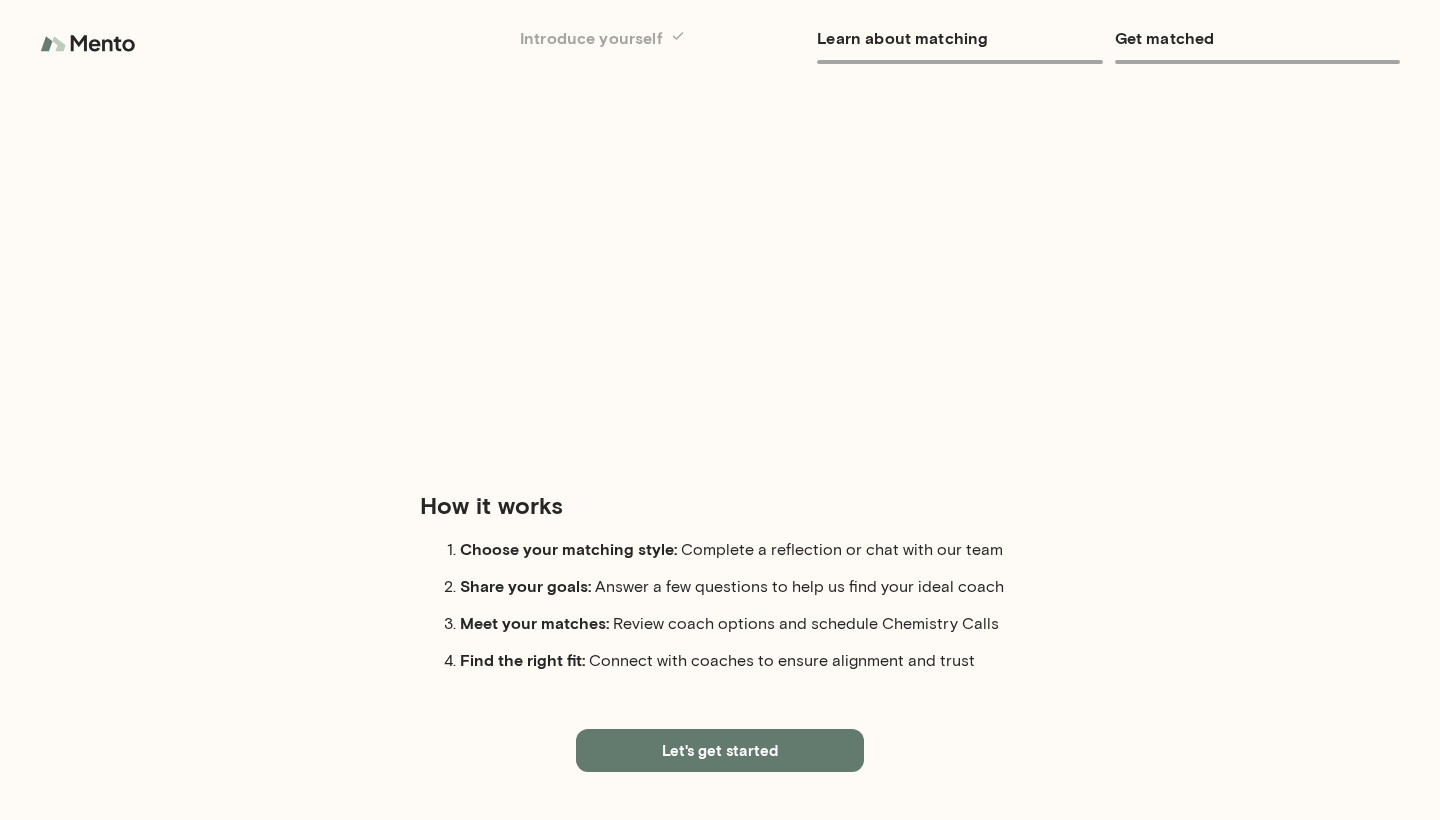 scroll, scrollTop: 80, scrollLeft: 0, axis: vertical 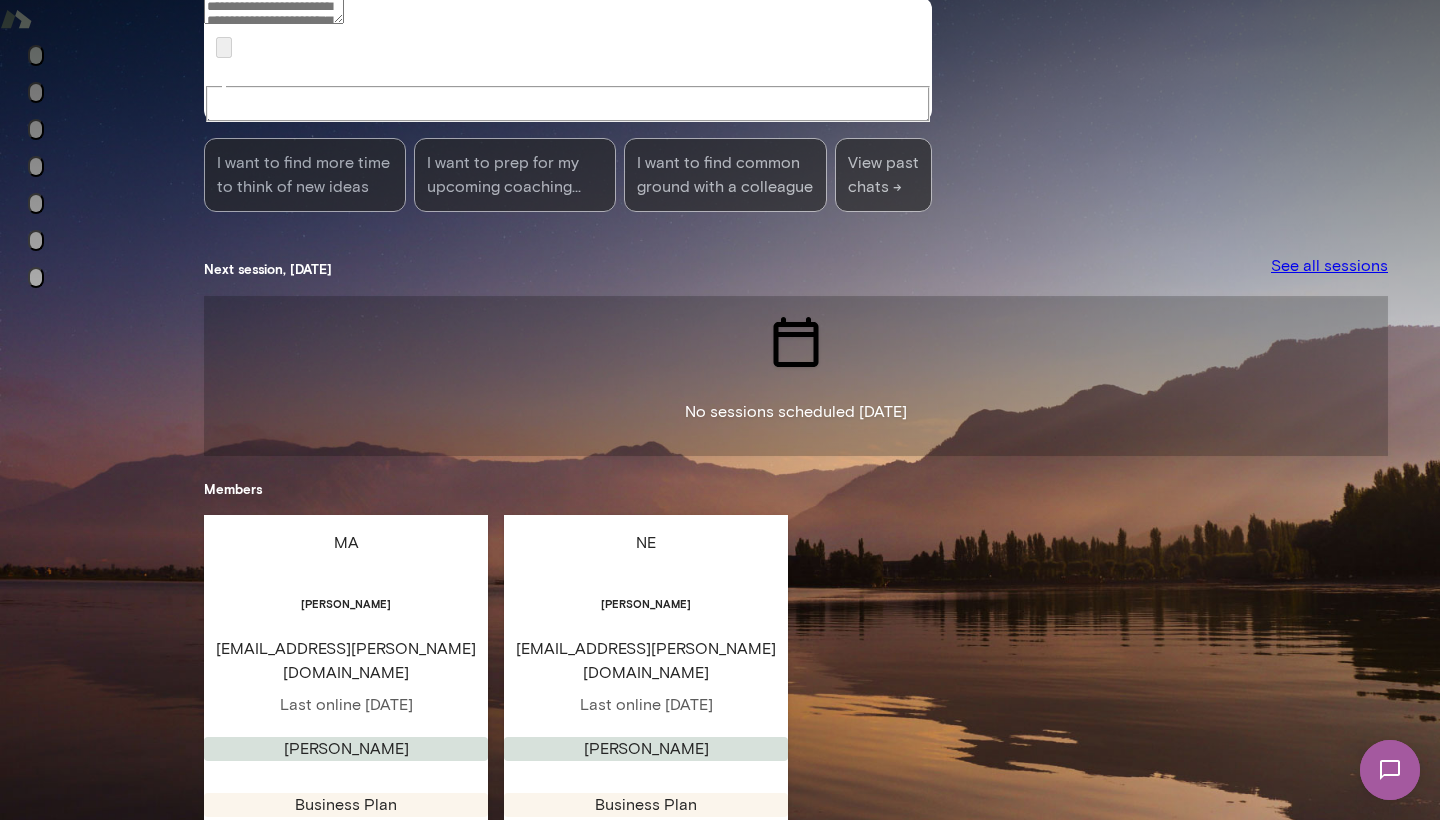 click on "View" at bounding box center (332, 867) 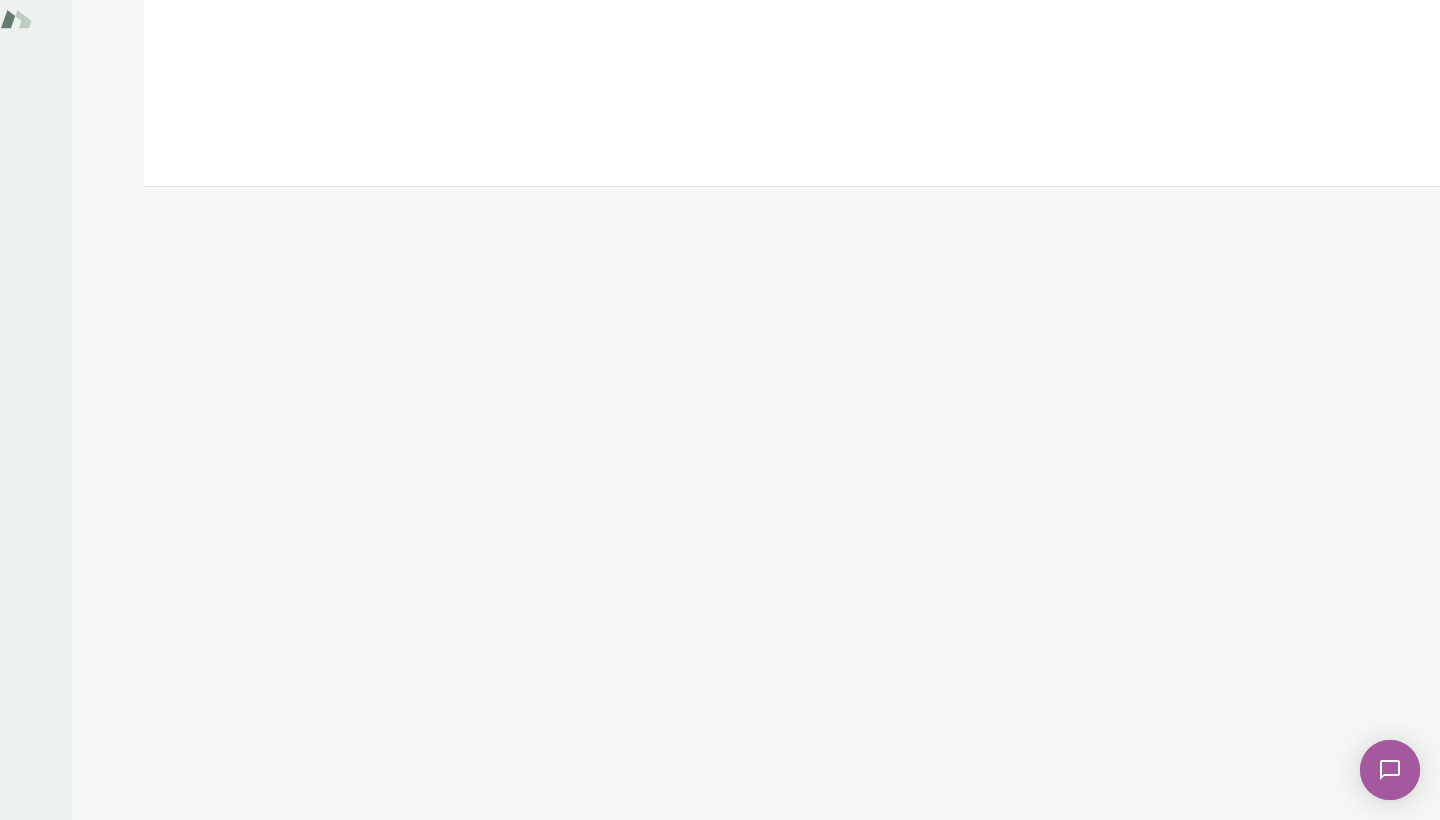 scroll, scrollTop: 0, scrollLeft: 0, axis: both 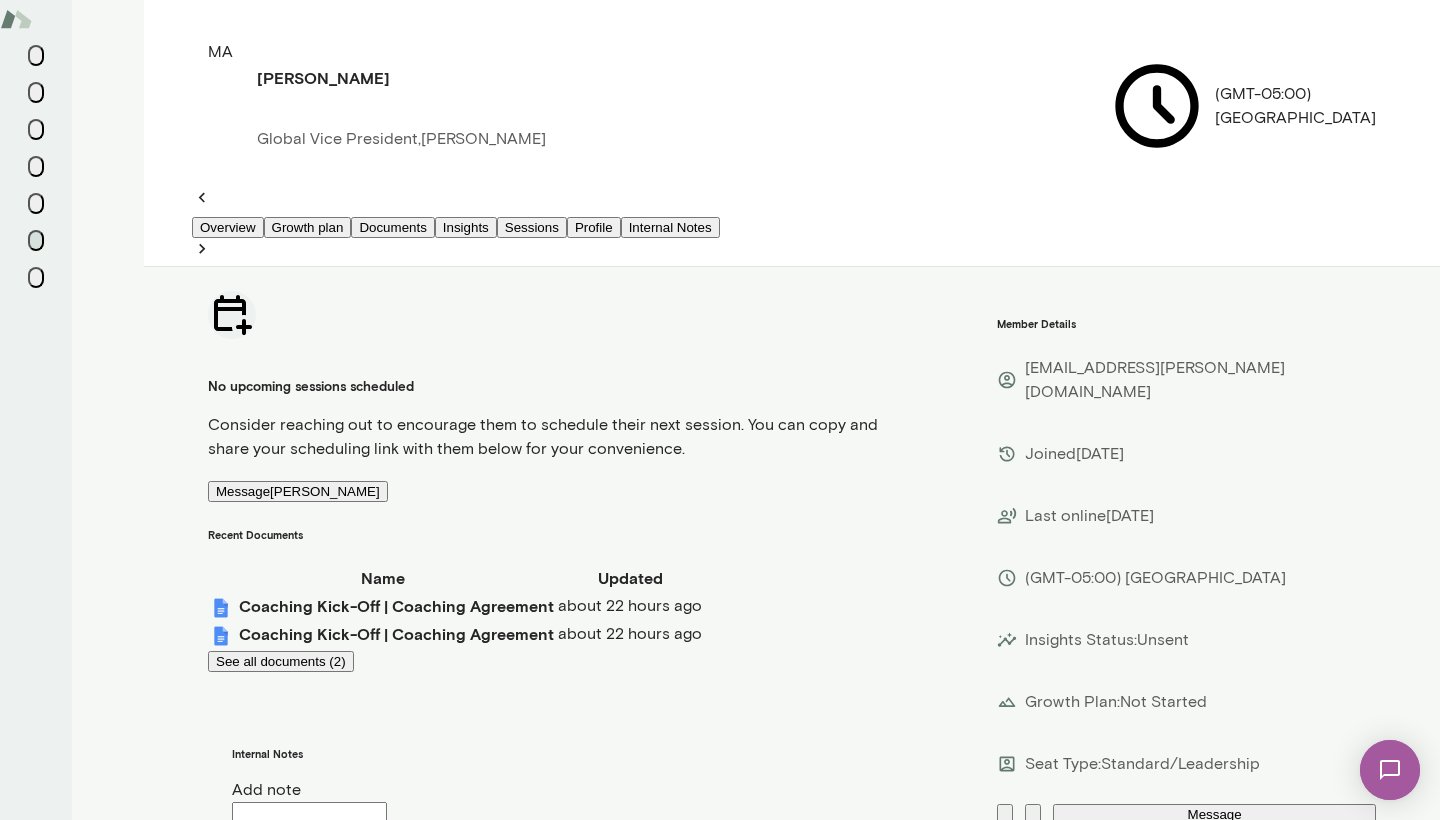 click on "Message  Monica Aggarwal" at bounding box center (298, 491) 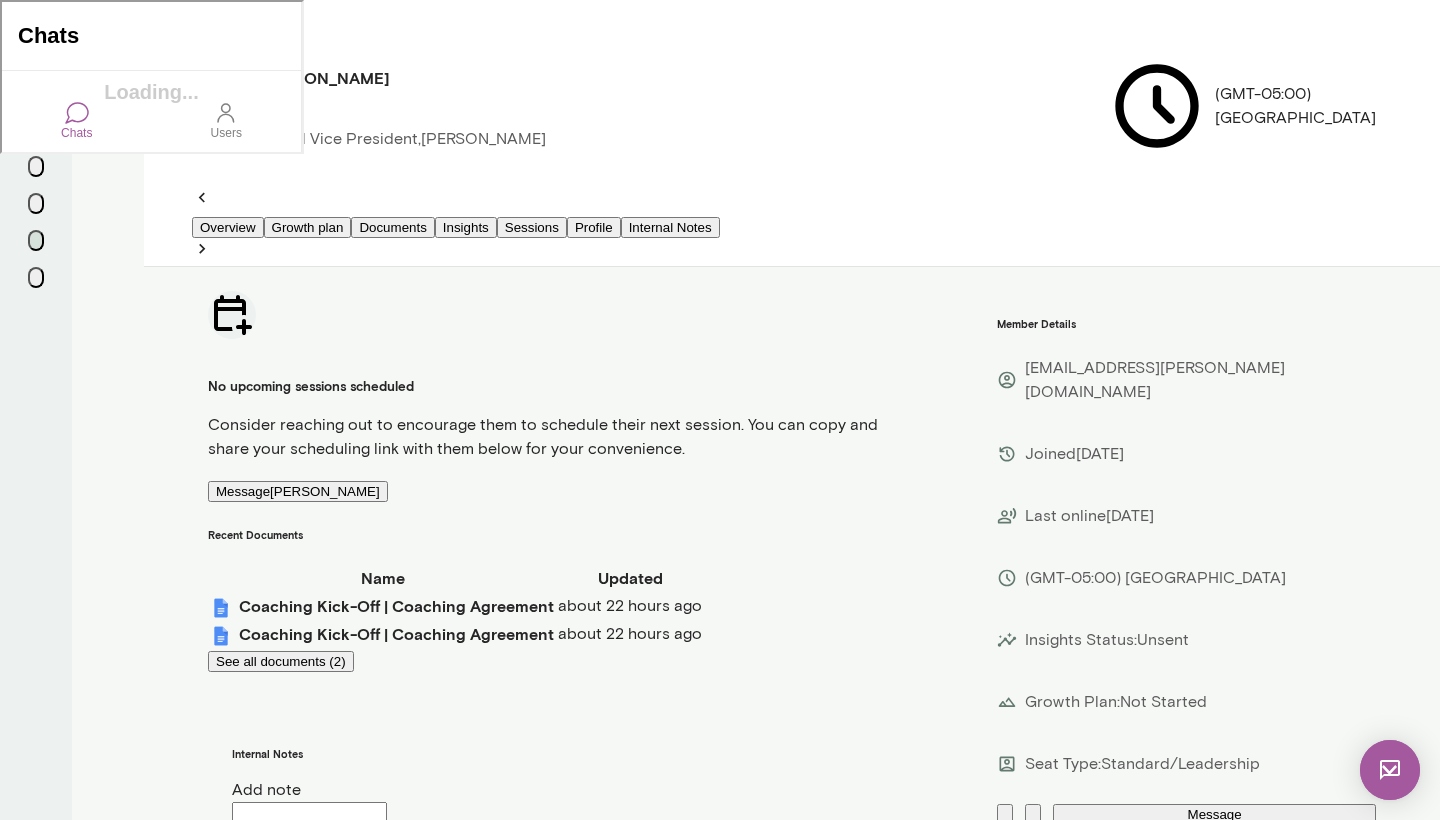 scroll, scrollTop: 0, scrollLeft: 0, axis: both 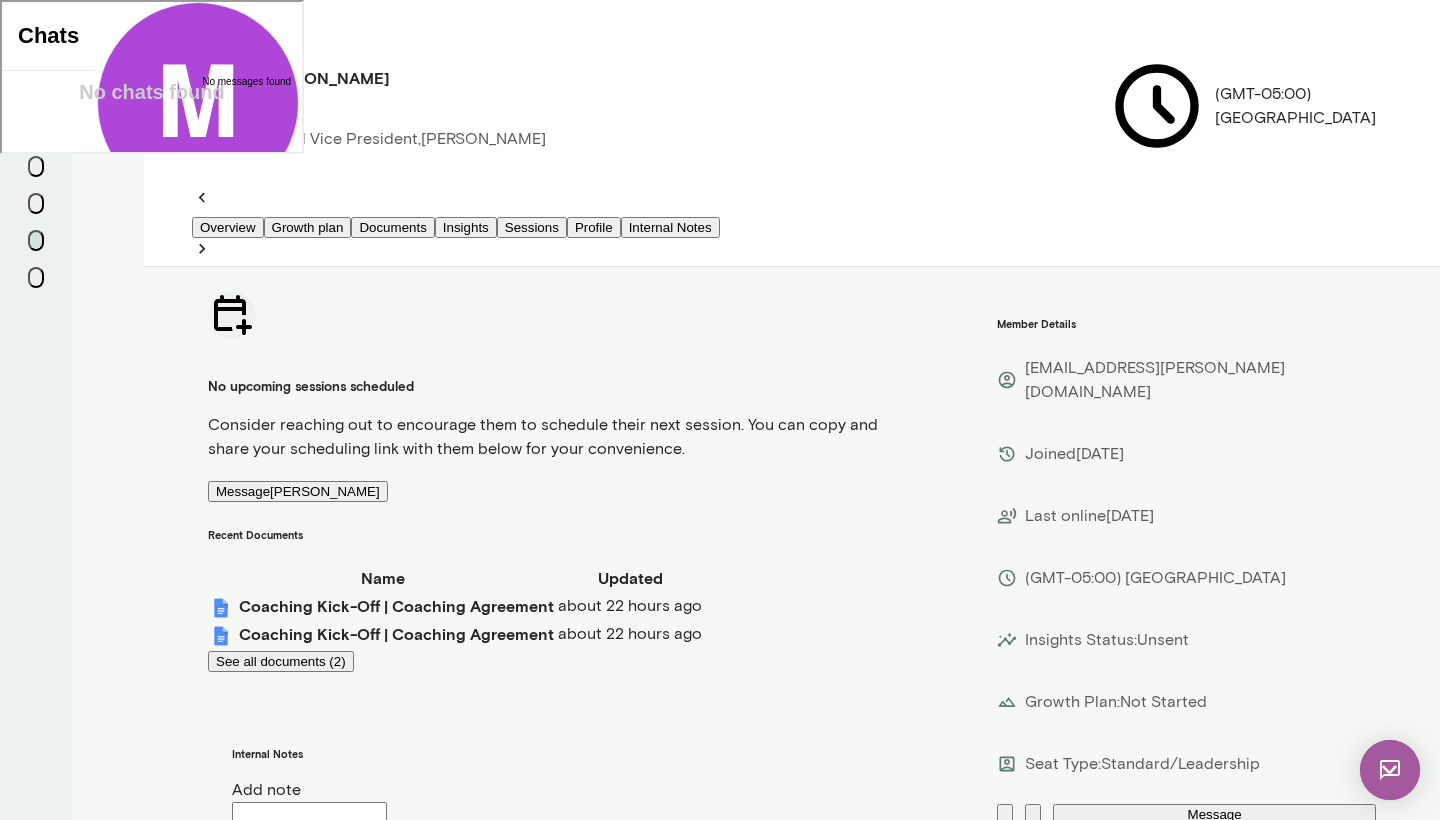 type 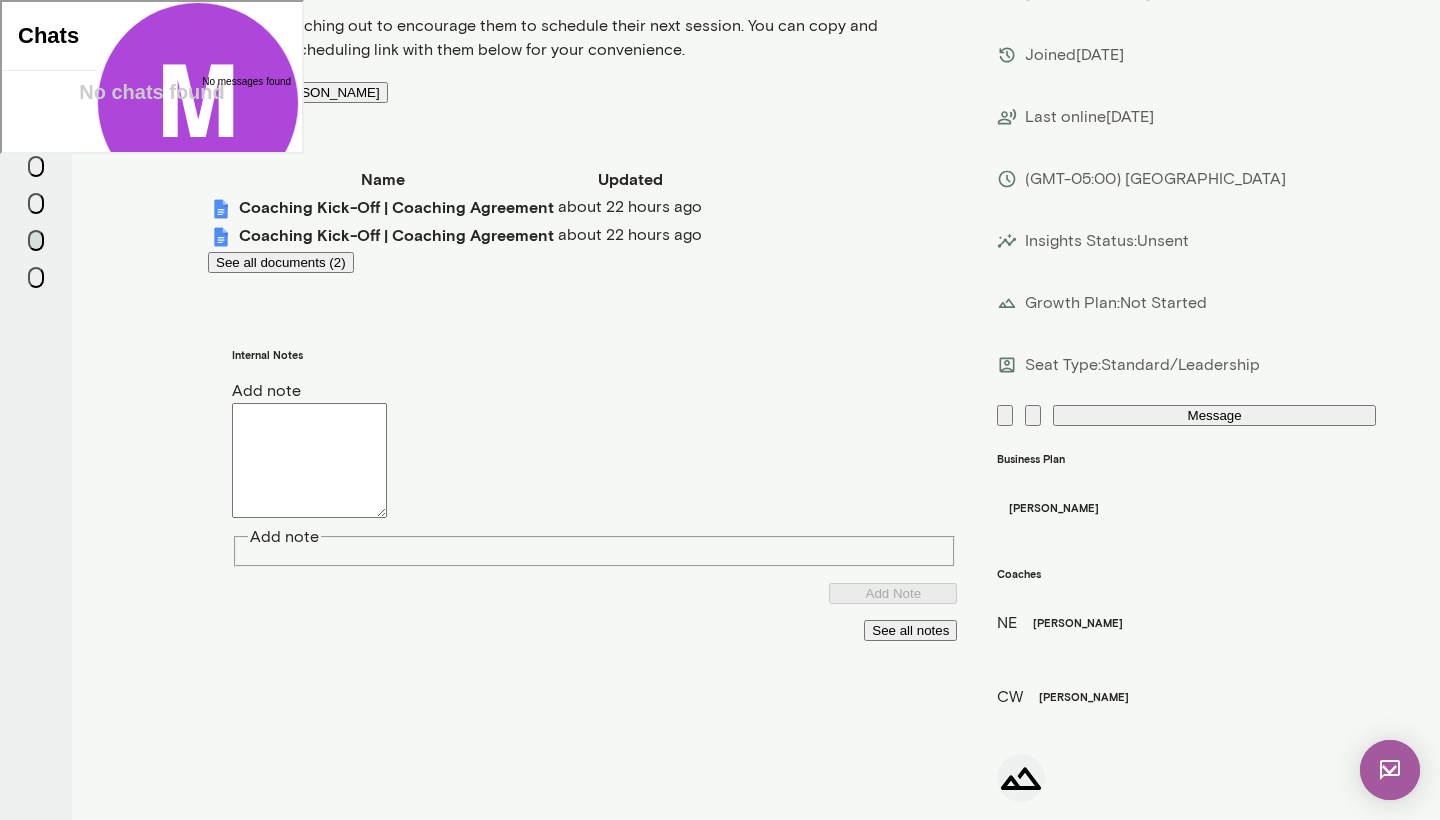 scroll, scrollTop: 398, scrollLeft: 0, axis: vertical 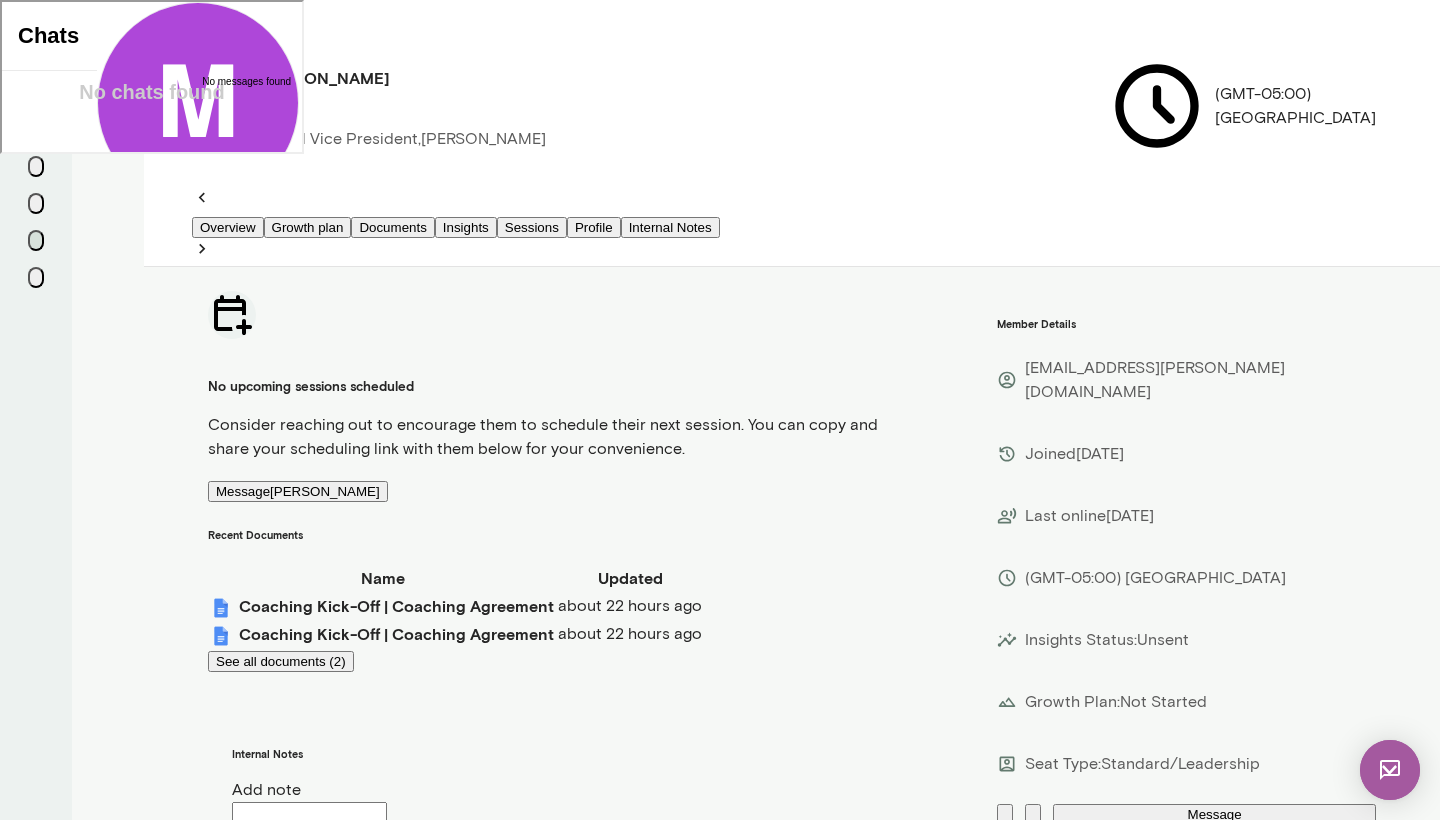 click on "Growth plan" at bounding box center [308, 227] 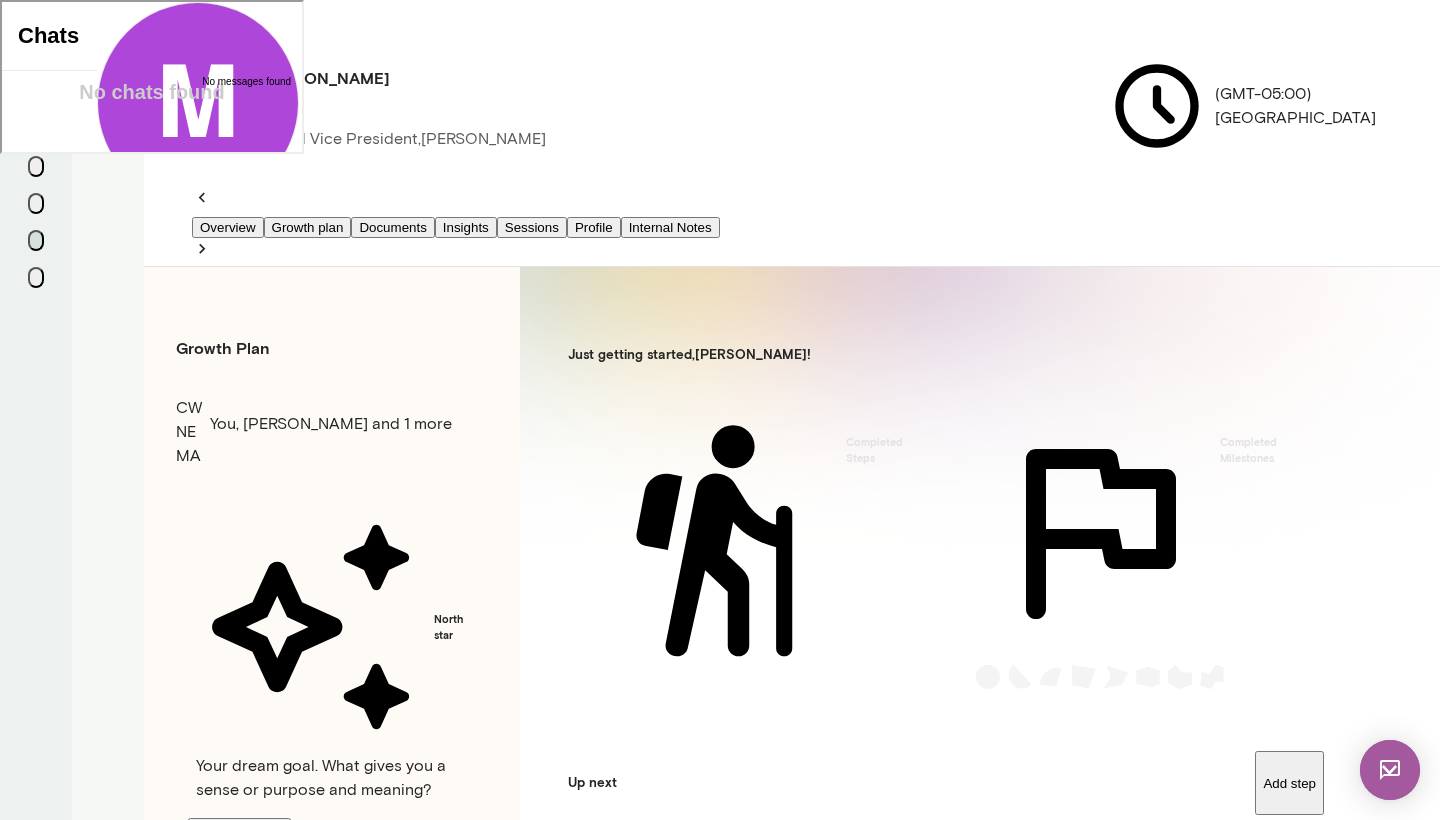 click on "Documents" at bounding box center [392, 227] 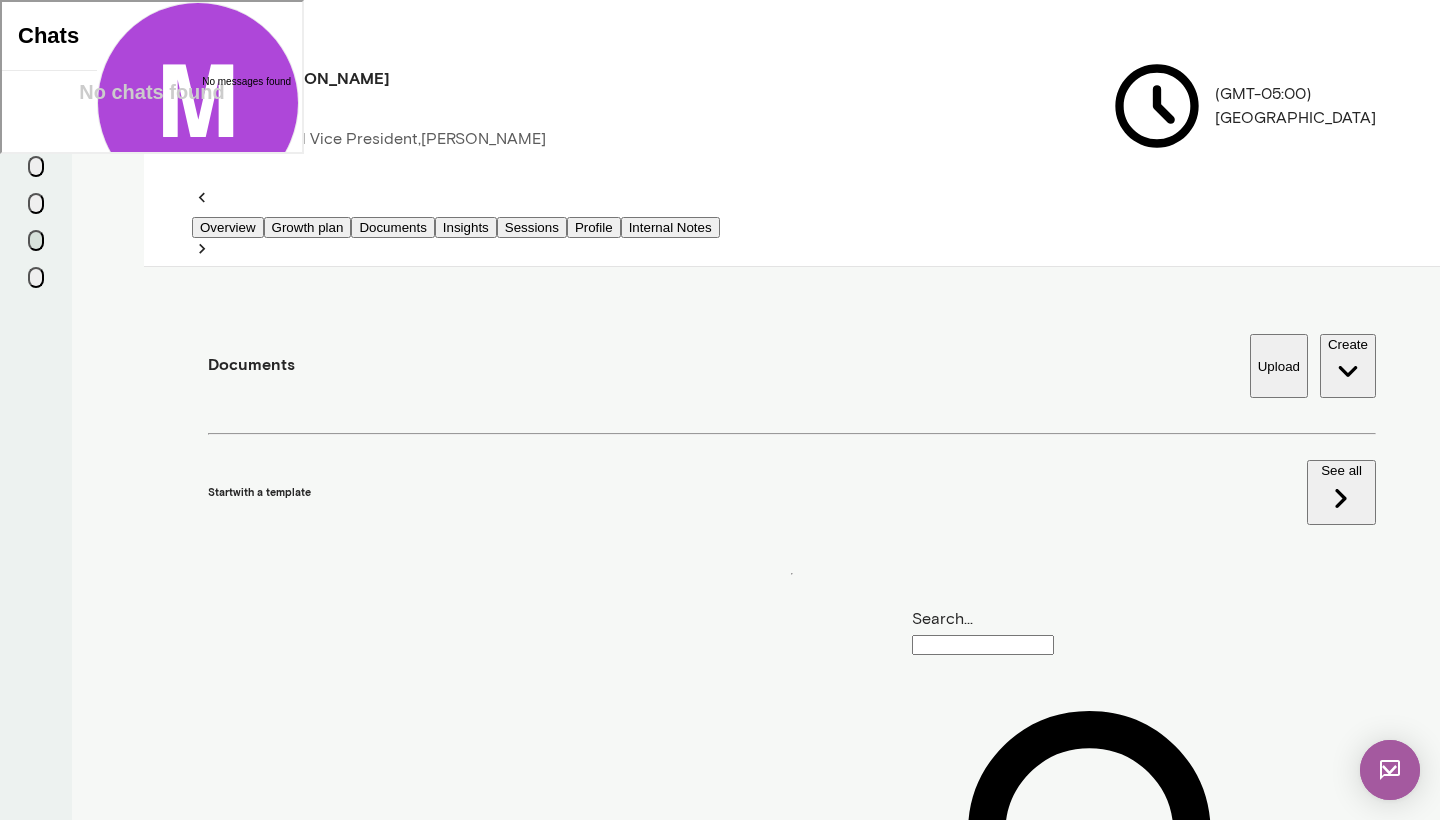 click on "Insights" at bounding box center [466, 227] 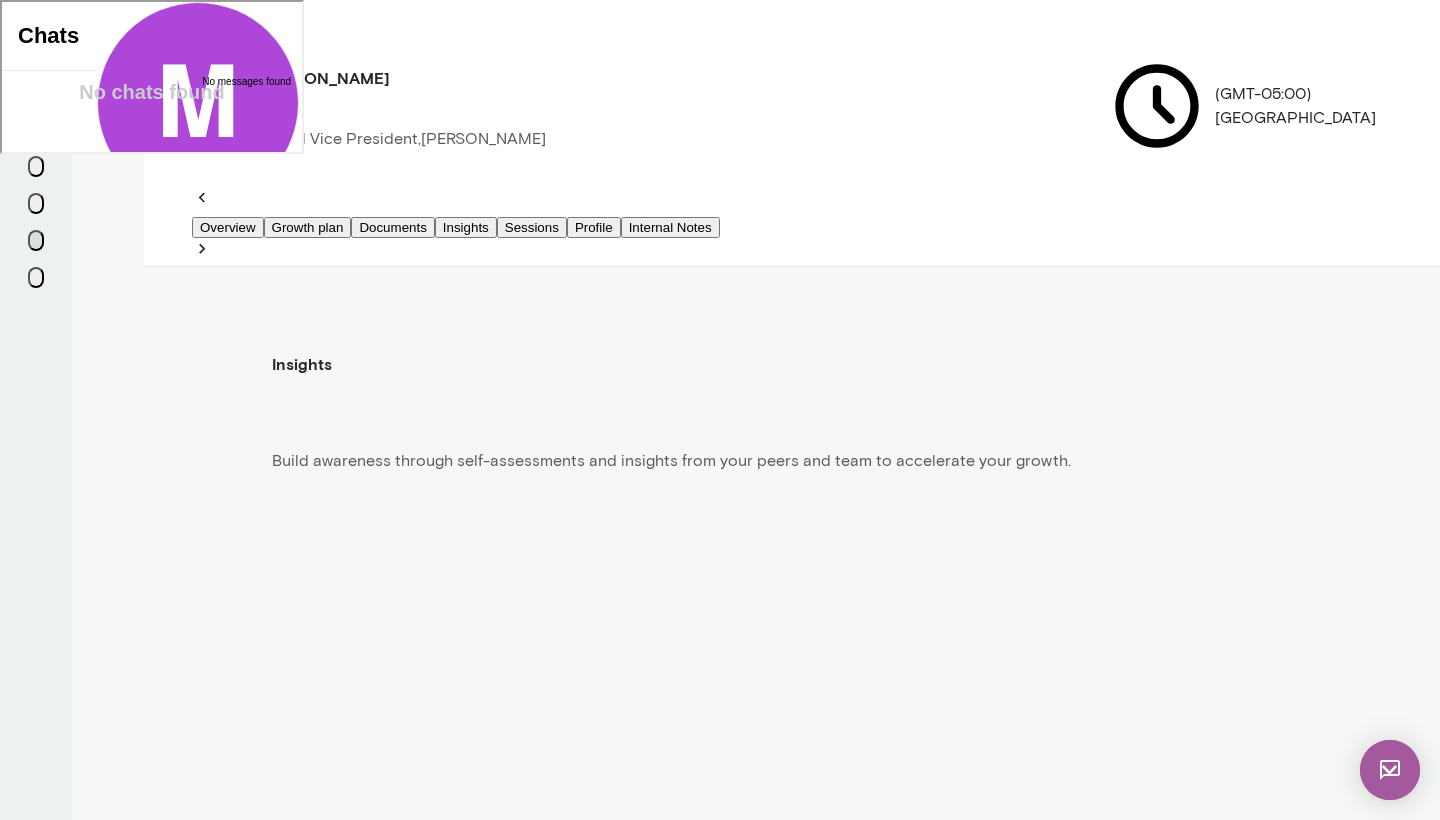click on "Internal Notes" at bounding box center (670, 227) 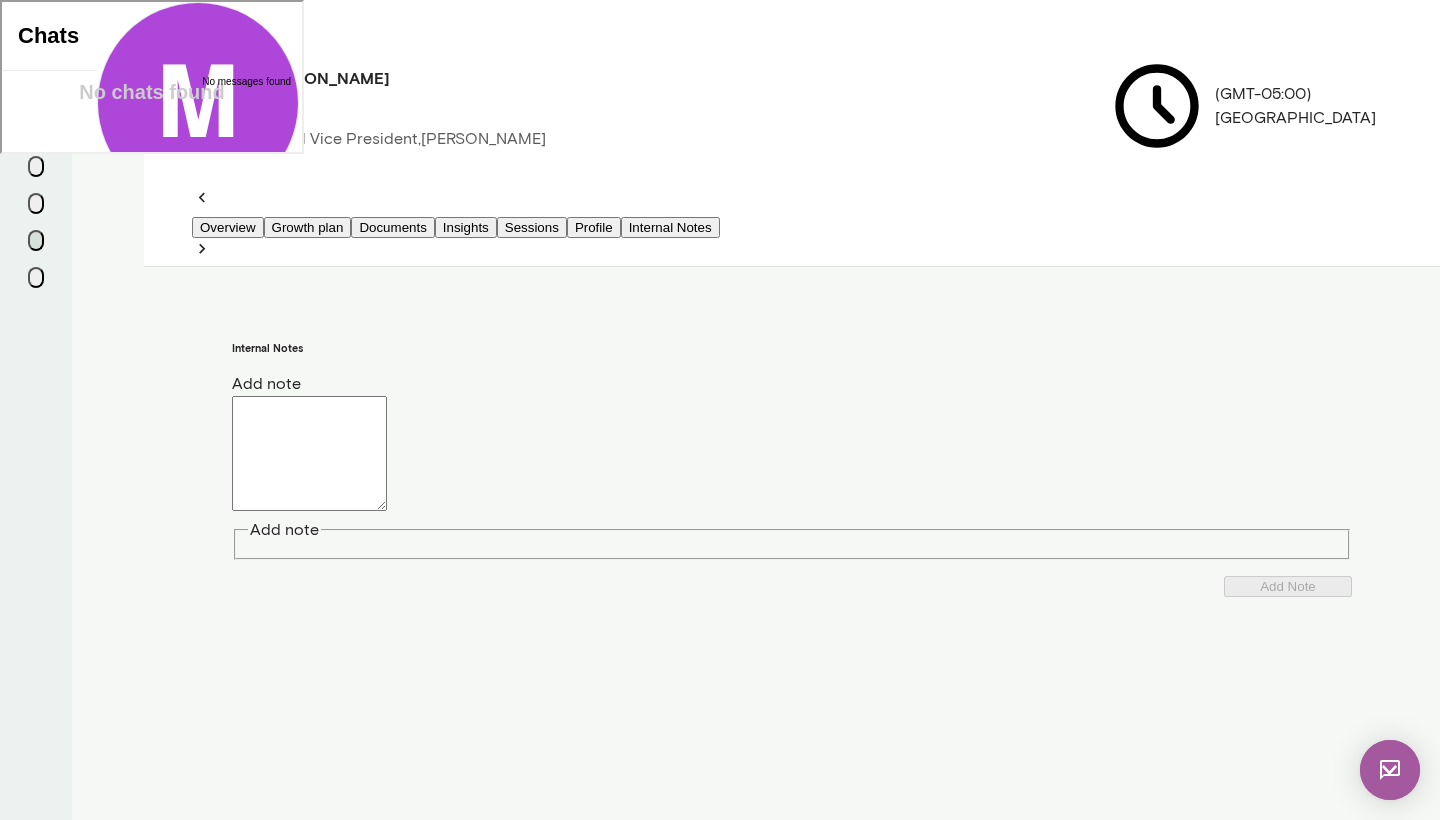 click on "Overview" at bounding box center [228, 227] 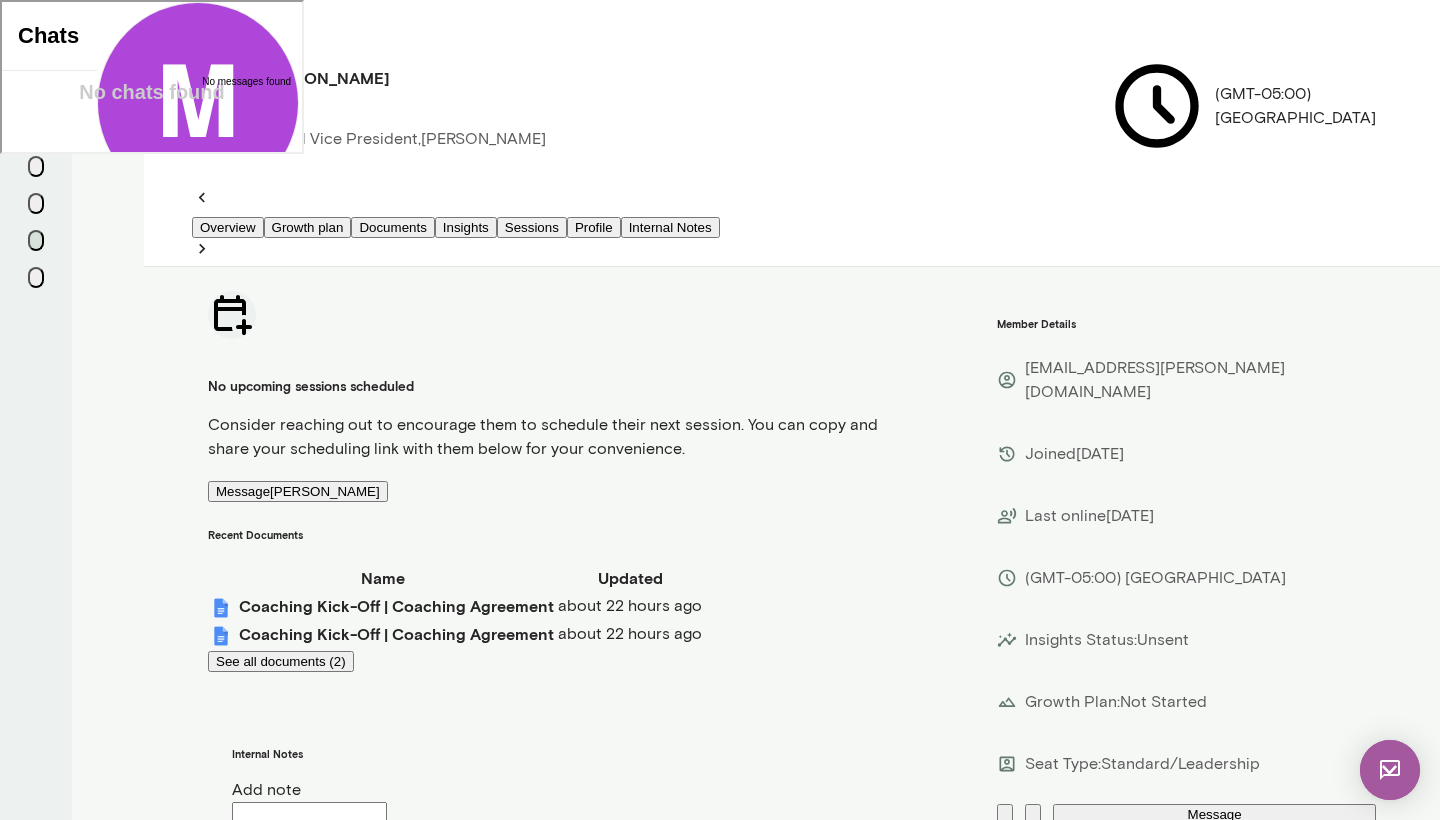 scroll, scrollTop: 0, scrollLeft: 0, axis: both 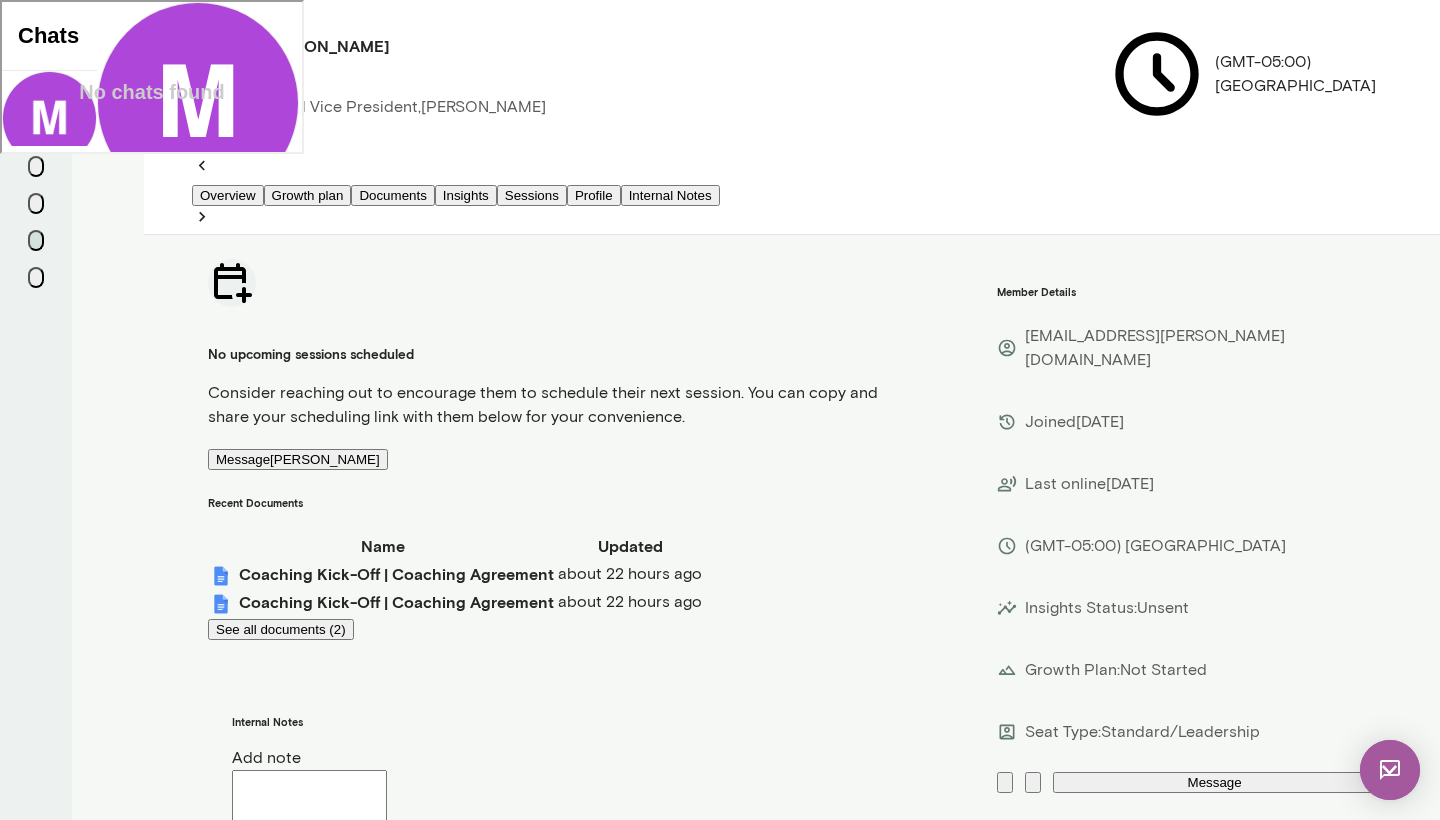 click at bounding box center [36, 55] 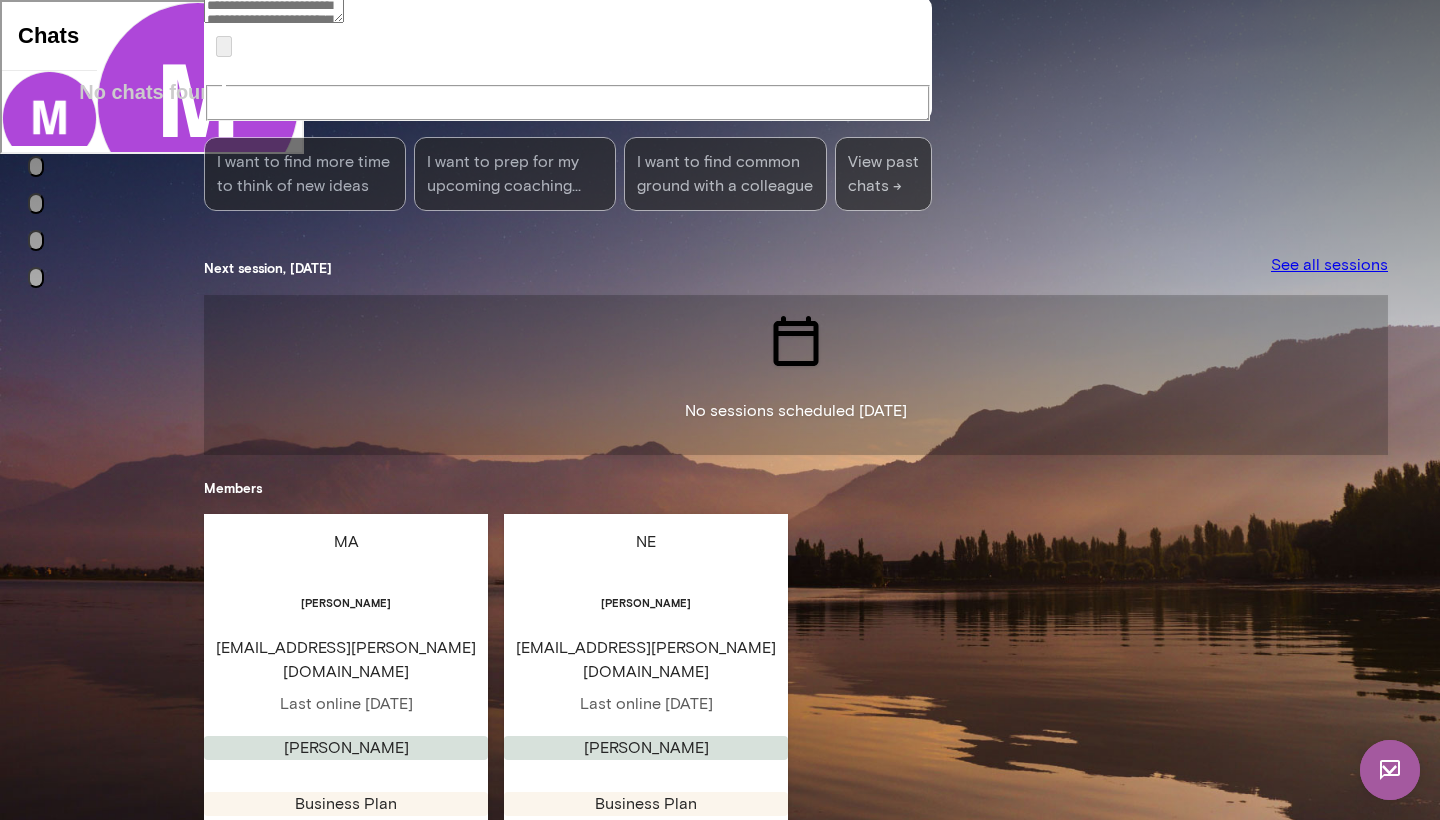 scroll, scrollTop: 232, scrollLeft: 0, axis: vertical 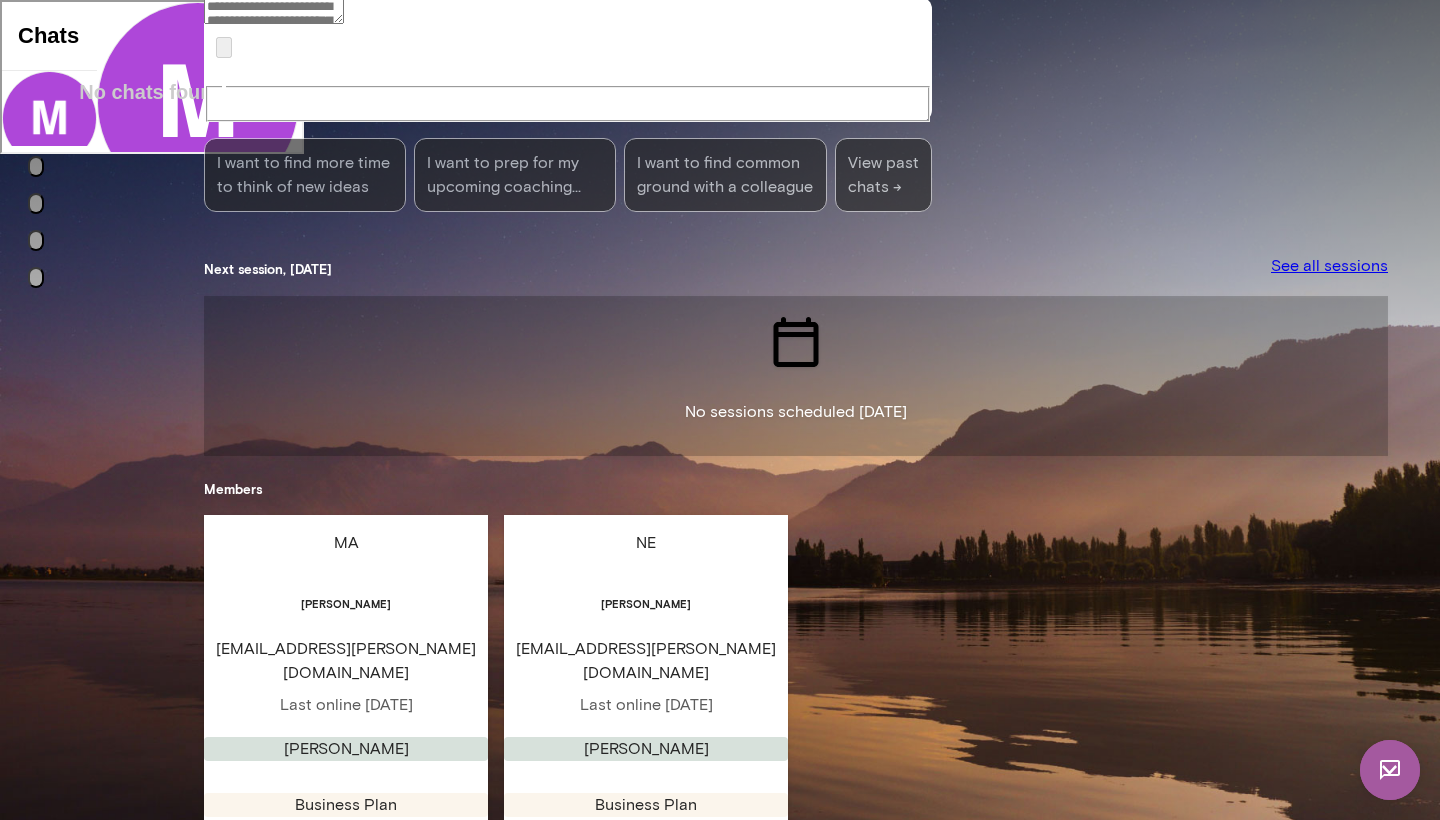 click on "View" at bounding box center [632, 867] 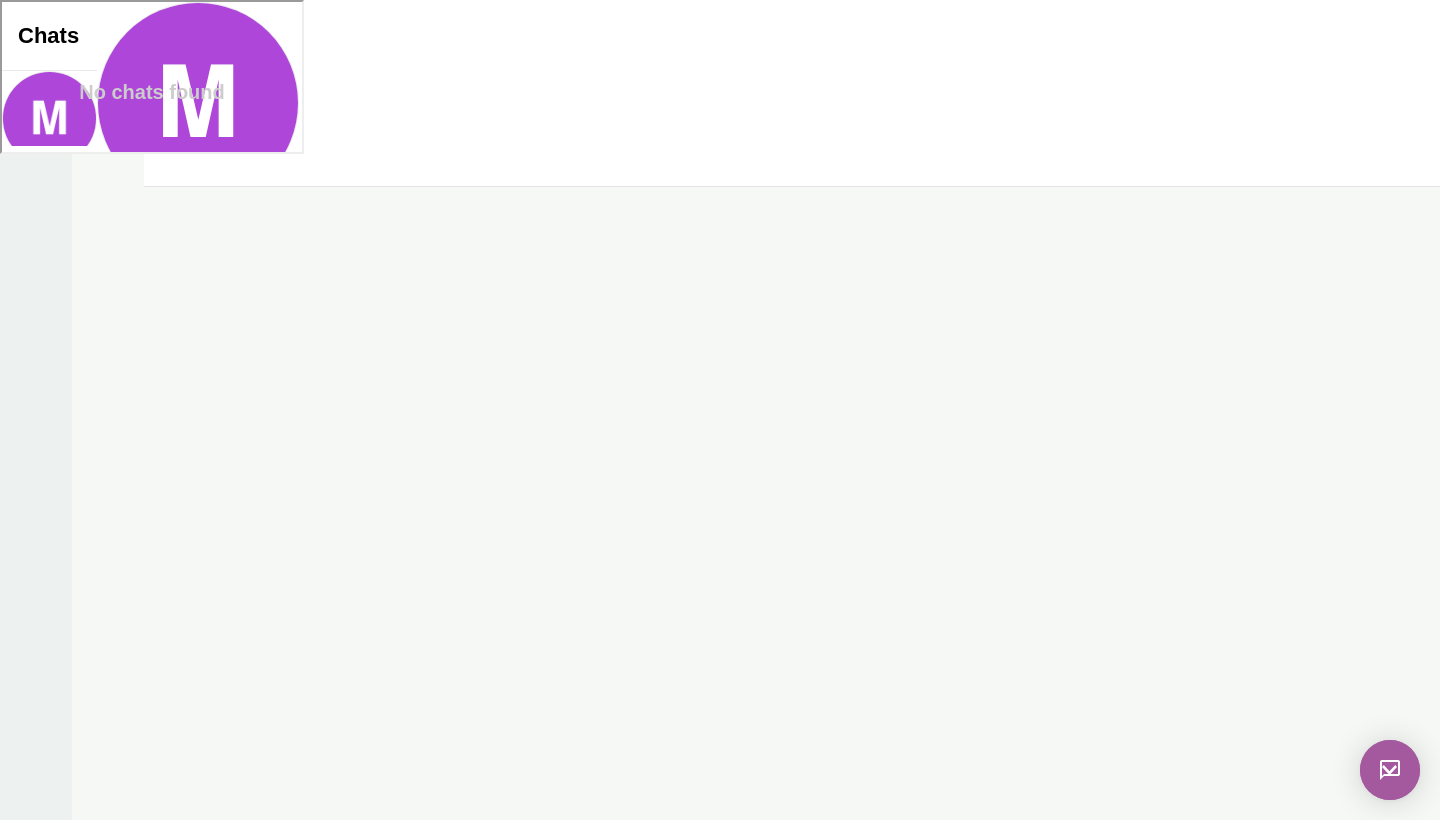 scroll, scrollTop: 0, scrollLeft: 0, axis: both 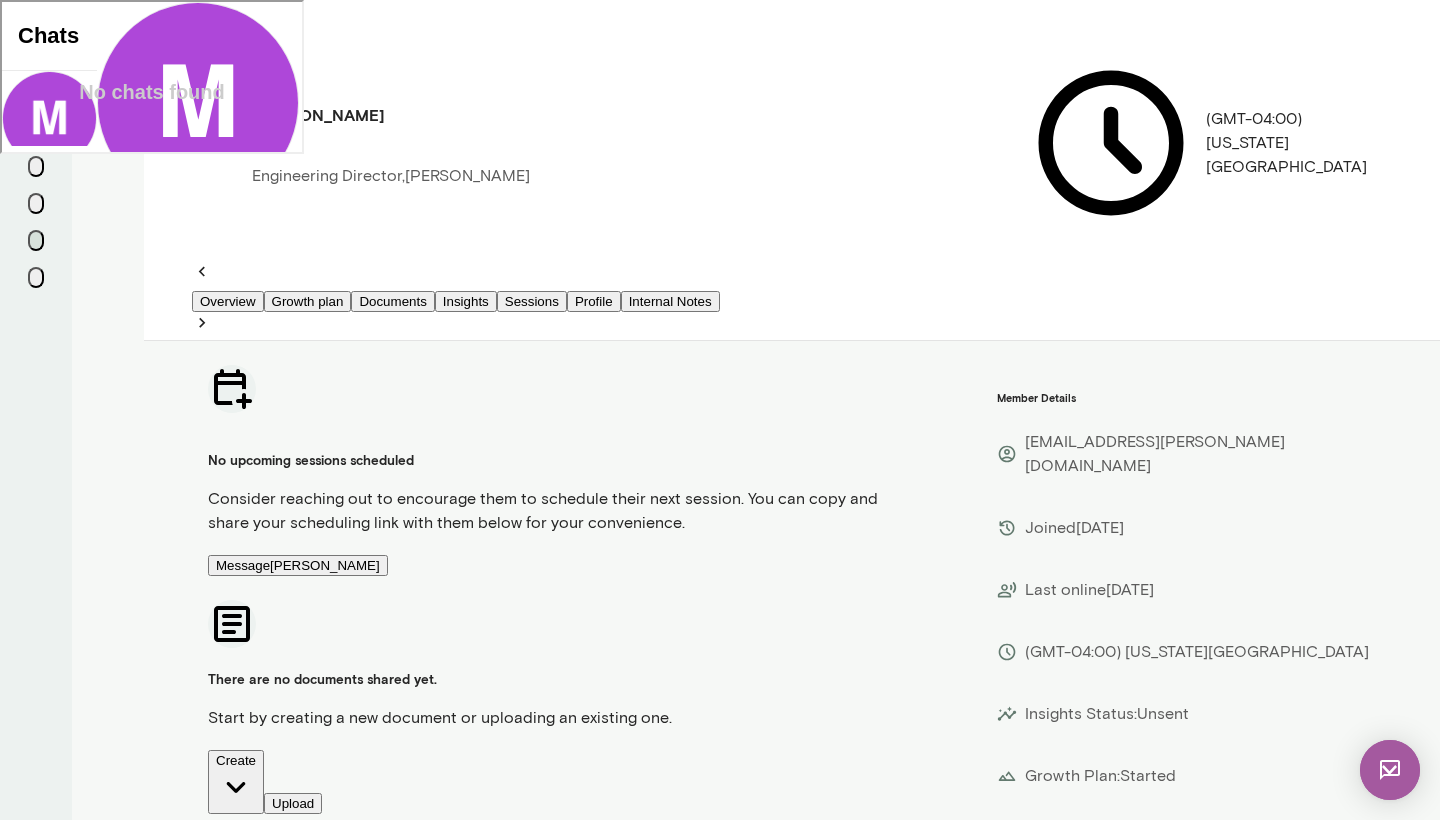 click on "Message  Najla Elmachtoub" at bounding box center (298, 565) 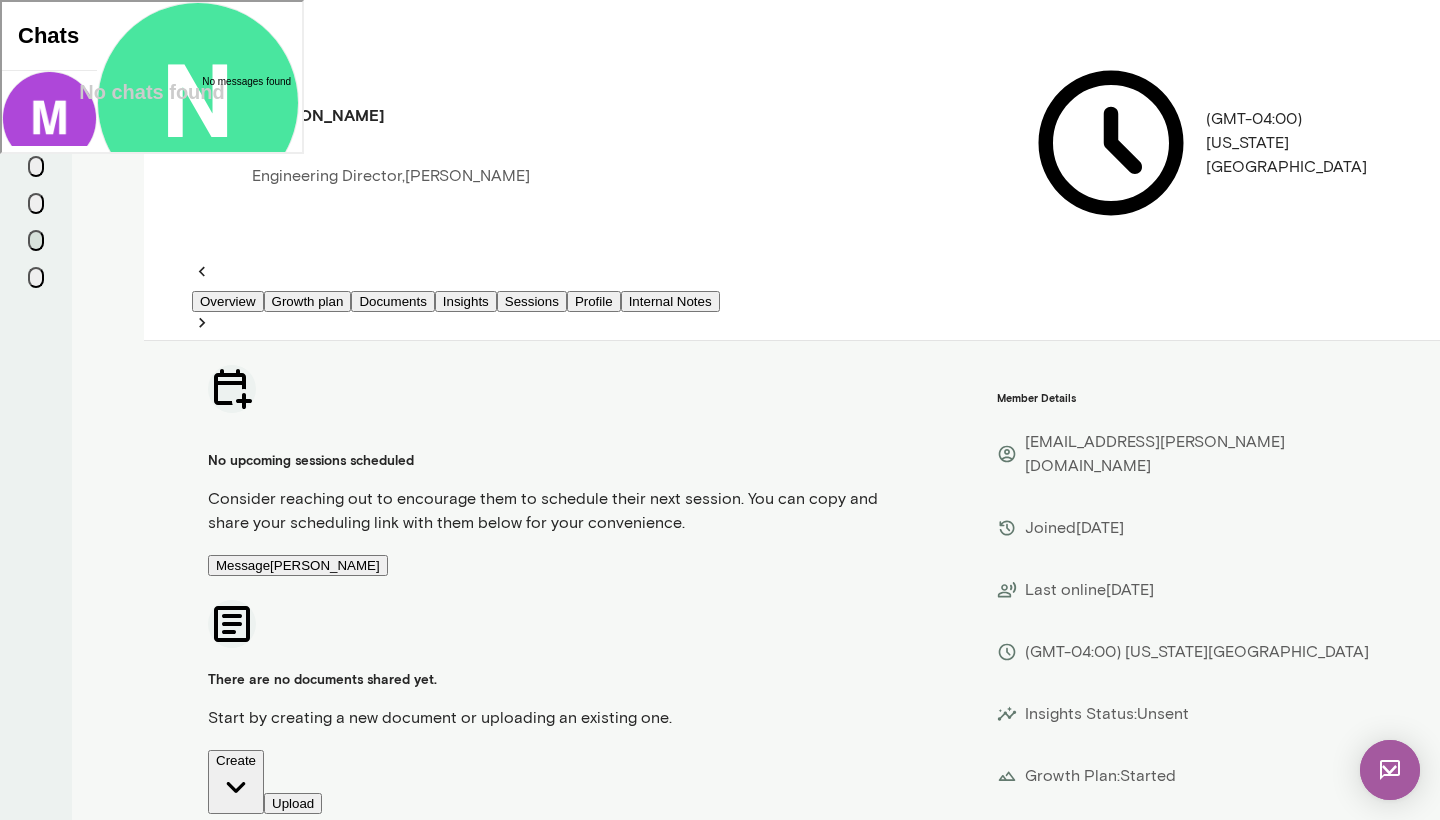 click at bounding box center [276, 258] 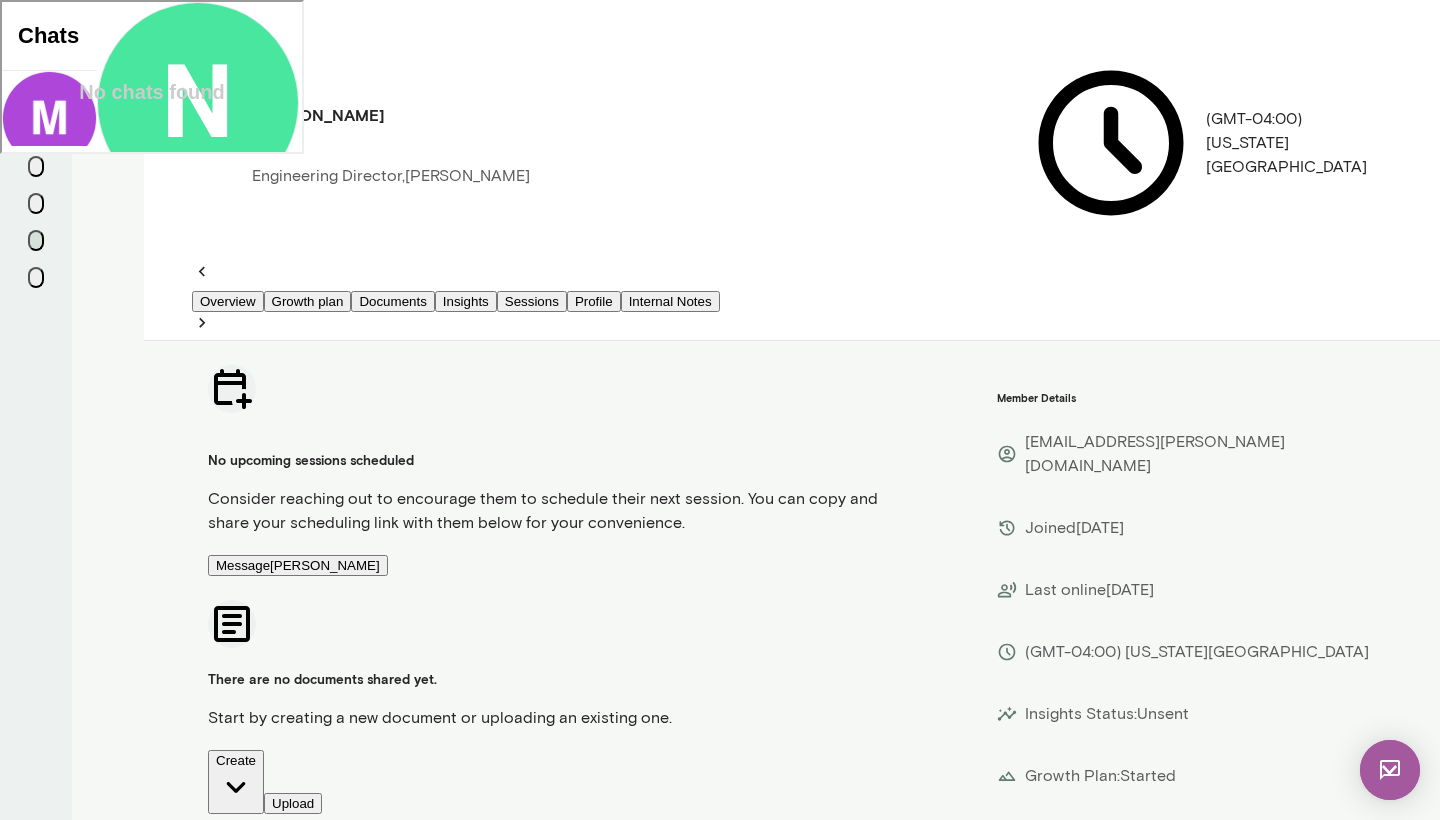 scroll, scrollTop: 0, scrollLeft: 0, axis: both 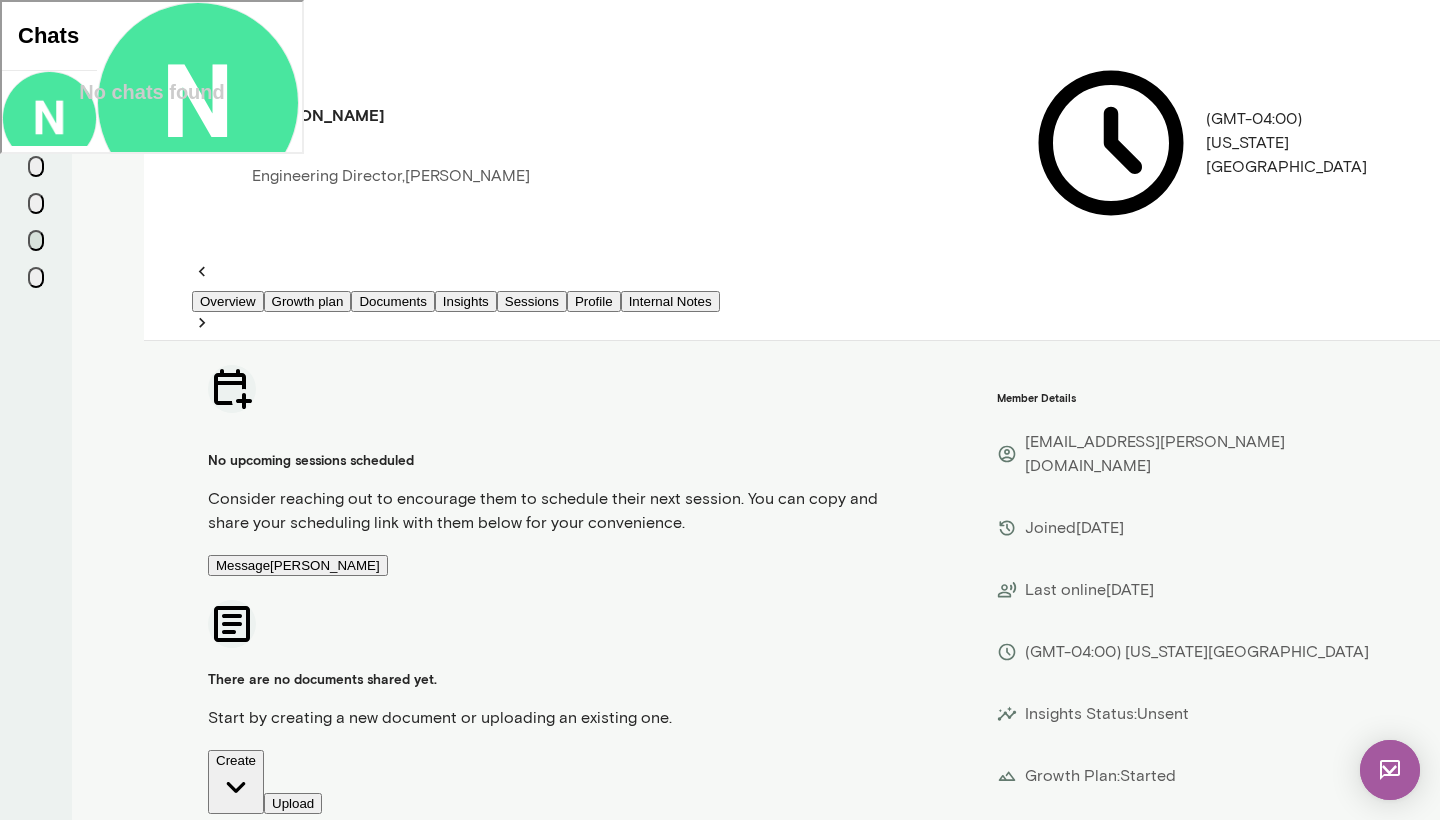 click on "No upcoming sessions scheduled Consider reaching out to encourage them to schedule their next session. You can copy and share your scheduling link with them below for your convenience. Message  Najla Elmachtoub There are no documents shared yet. Start by creating a new document or uploading an existing one. Create Upload Internal Notes Add note * Add note Add Note See all notes Member Details   najlaelmachtoub@mento.co Joined  Jun 26 Last online  Jul 1 (GMT-04:00) New York City Insights Status:  Unsent Growth Plan:  Started Seat Type:  Standard/Leadership Message Business Plan Mento Coaches MA Monica Aggarwal CW Cathy Wright No milestones in the works You can co-create the growth plan by adding steps, milestones, and work through things together. Start Coaches MA Monica Aggarwal CW Cathy Wright No milestones in the works You can co-create the growth plan by adding steps, milestones, and work through things together. Start Internal Notes Add note * Add note Add Note See all notes" at bounding box center [792, 905] 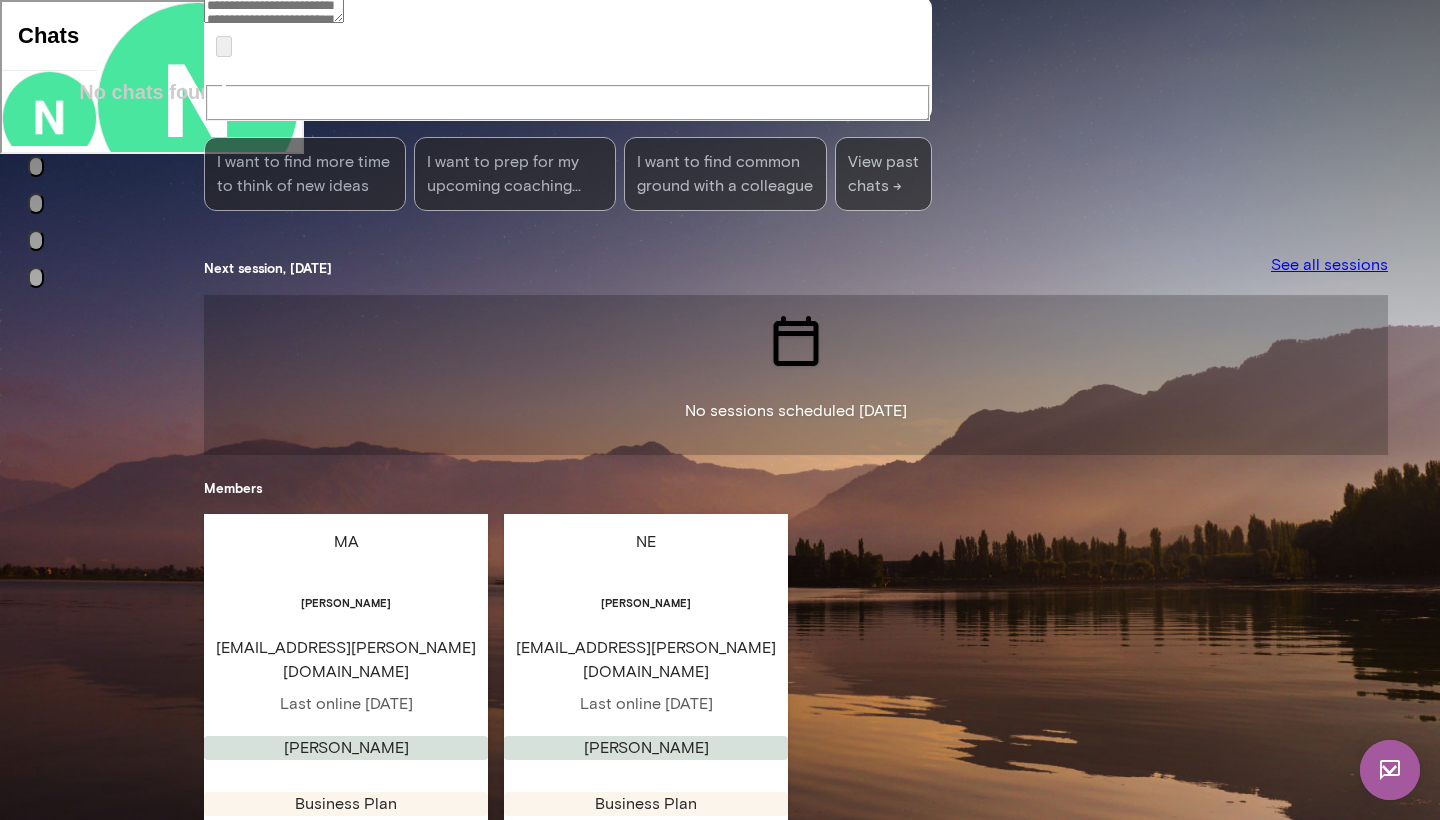 scroll, scrollTop: 232, scrollLeft: 0, axis: vertical 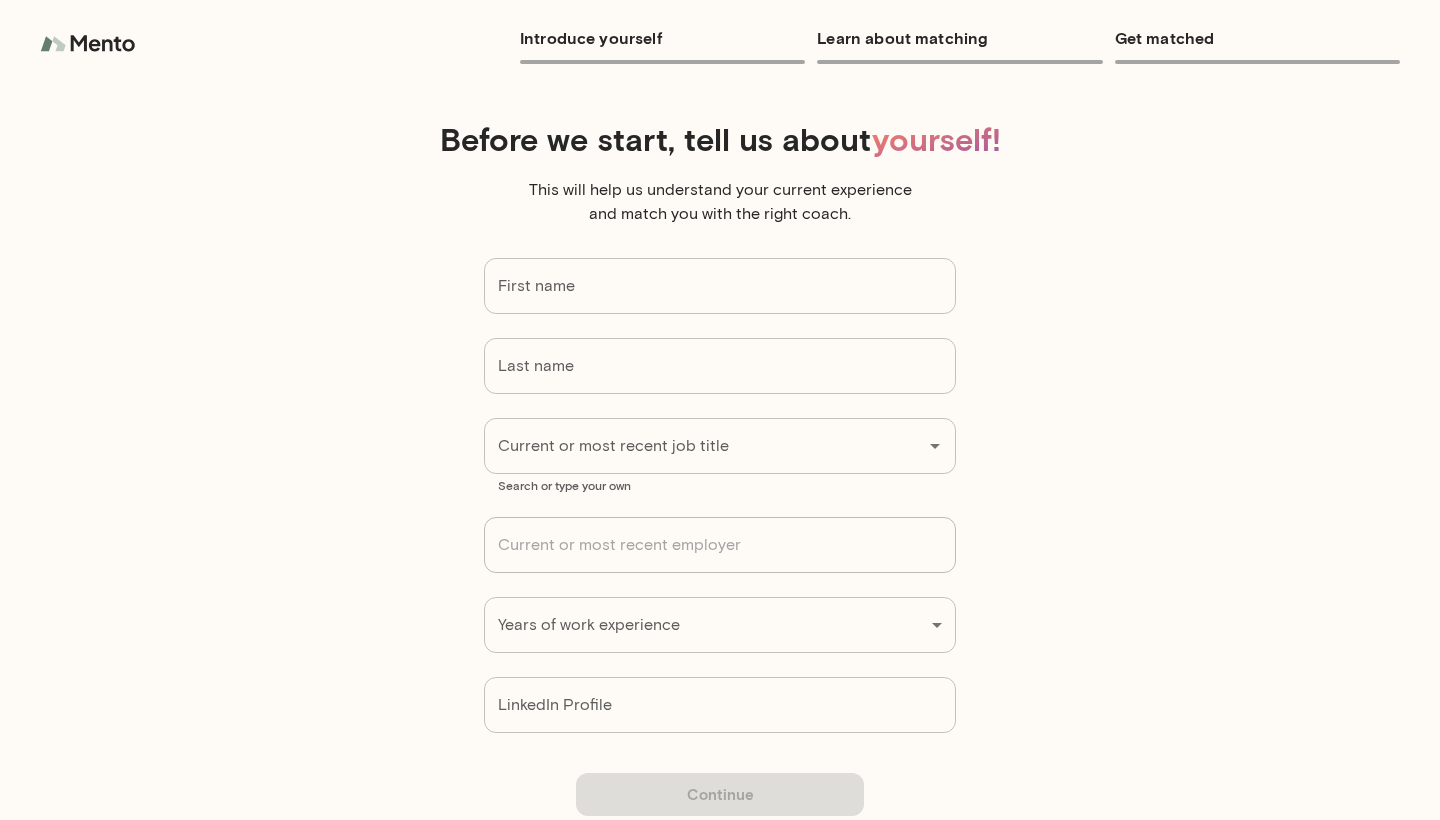 type on "*****" 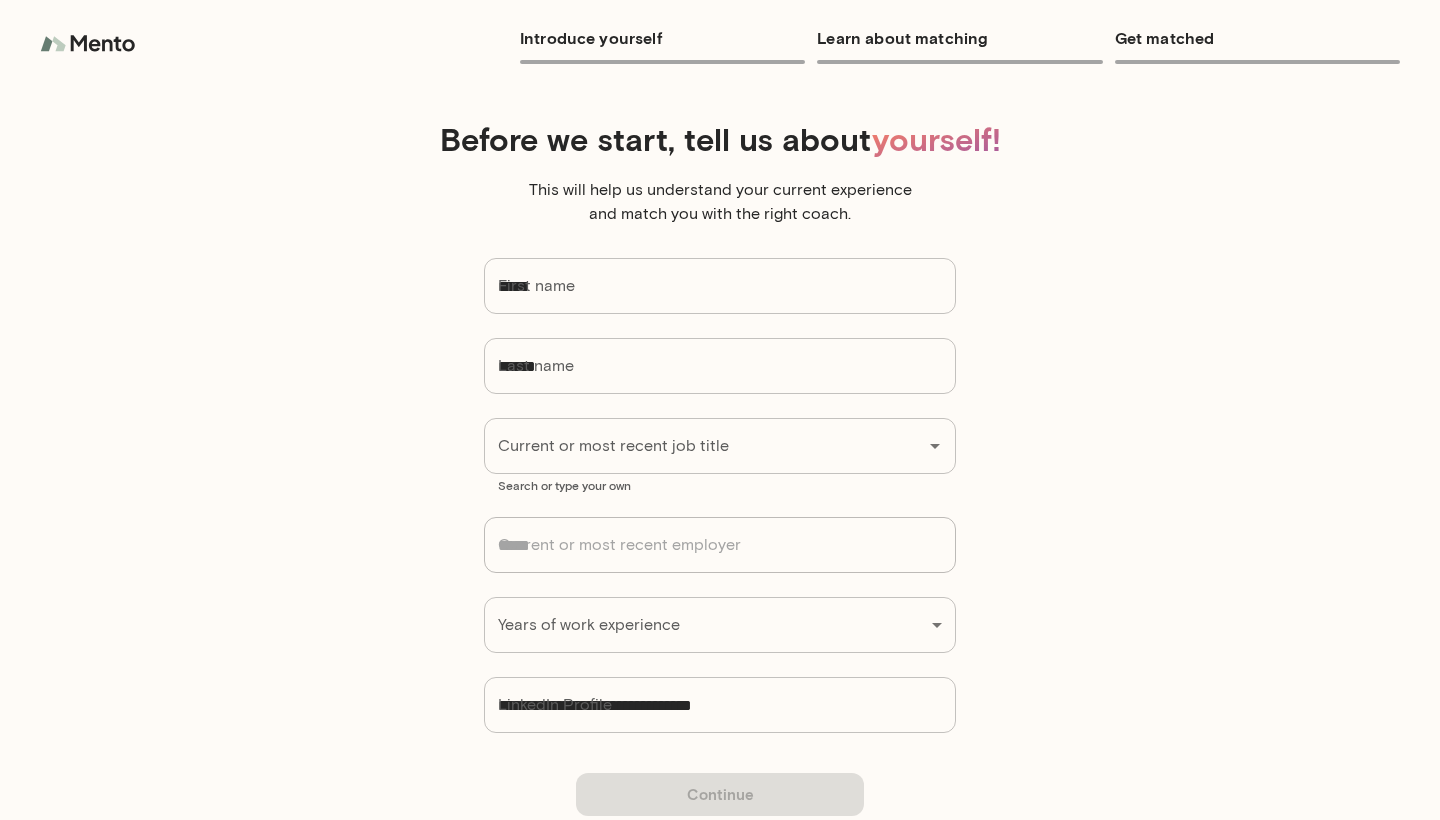 type on "**********" 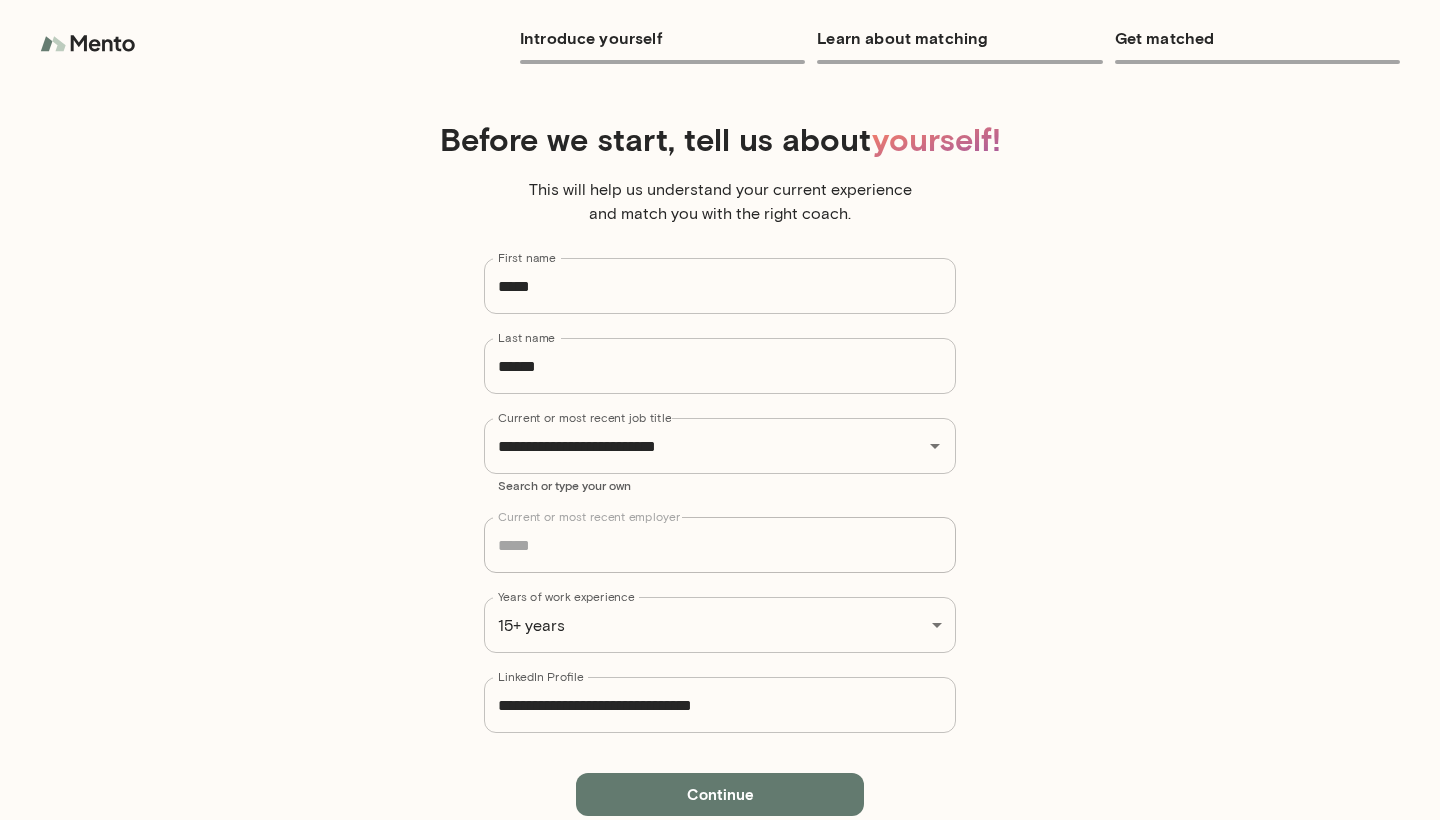 scroll, scrollTop: 0, scrollLeft: 0, axis: both 